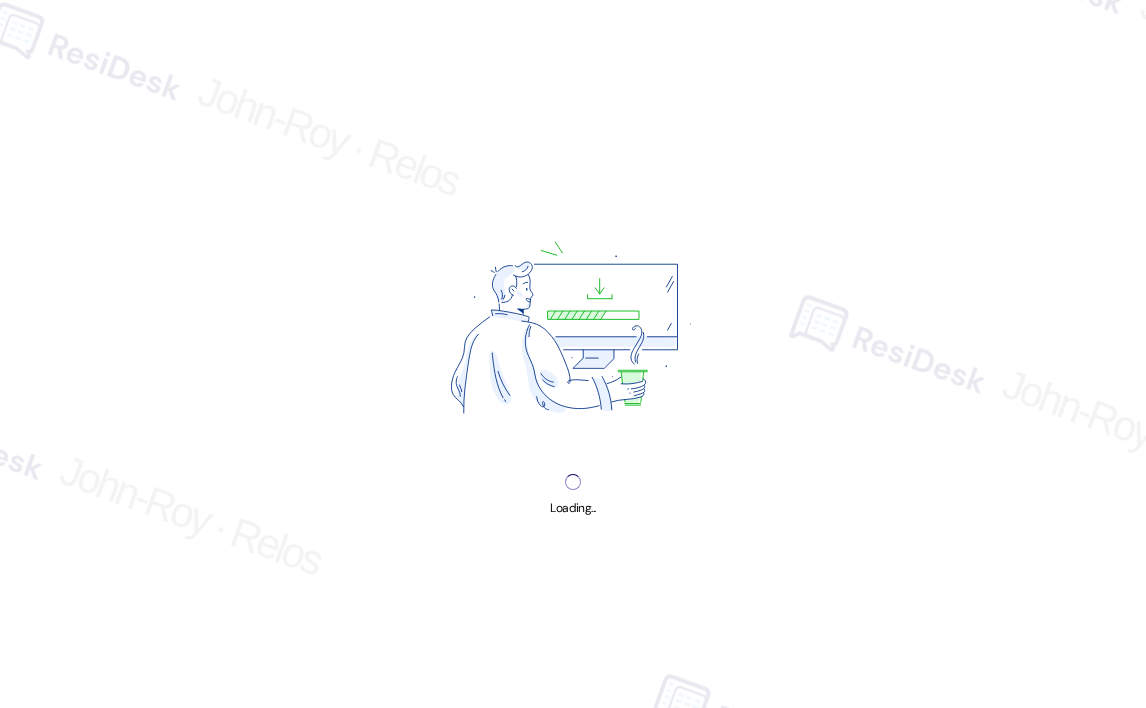scroll, scrollTop: 0, scrollLeft: 0, axis: both 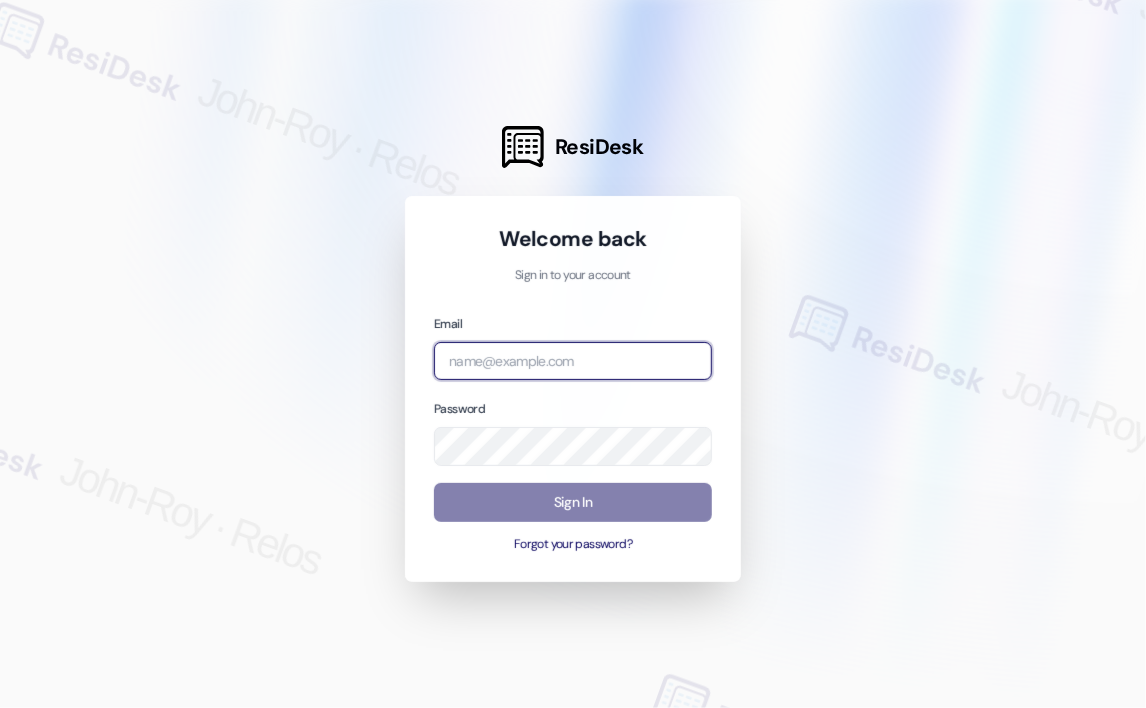 click at bounding box center [573, 361] 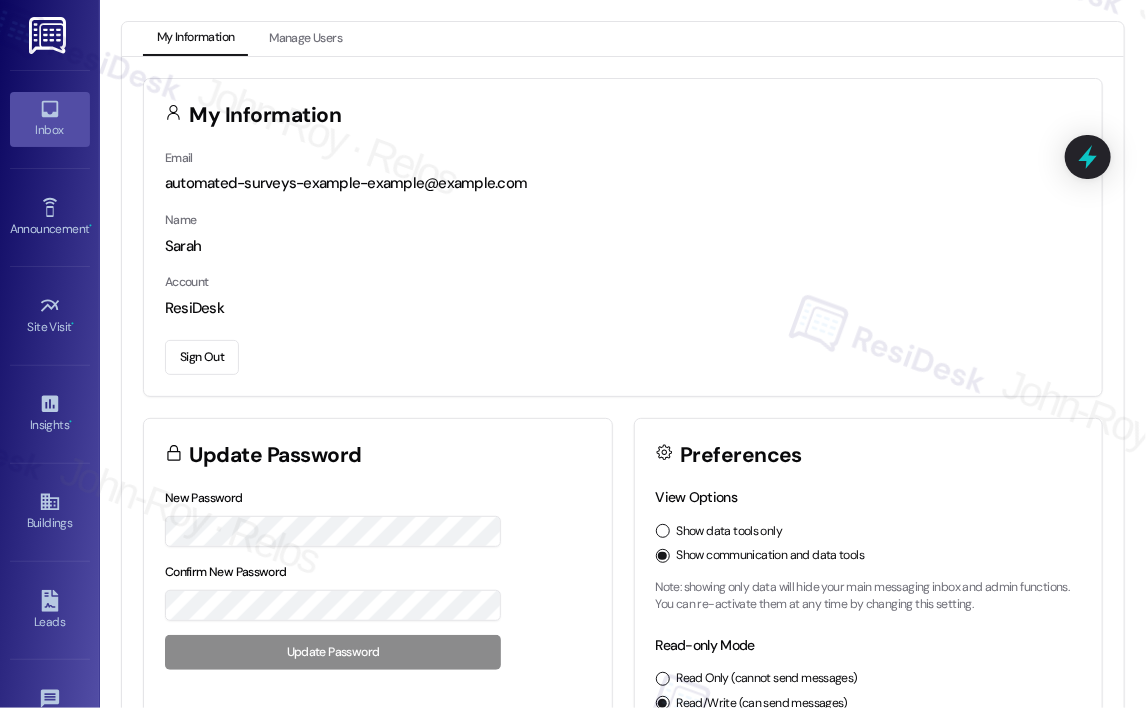 click on "Inbox" at bounding box center (50, 119) 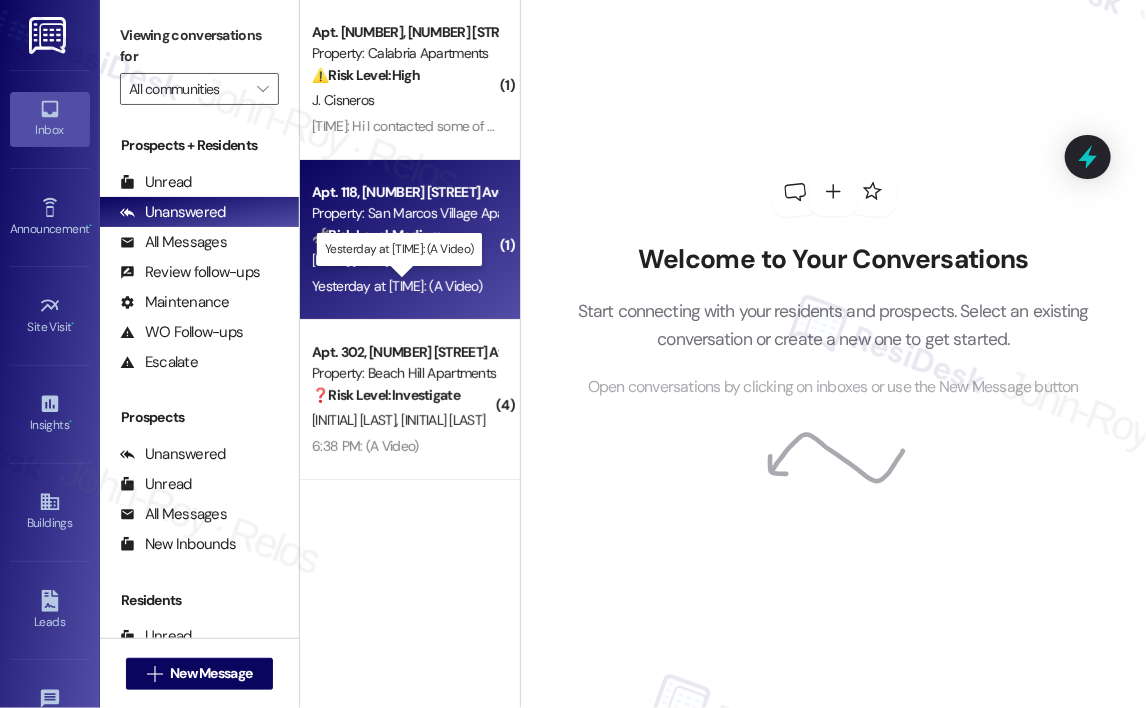 click on "[DAY] at [TIME]: ([TEXT]) [DAY] at [TIME]: ([TEXT])" at bounding box center (397, 286) 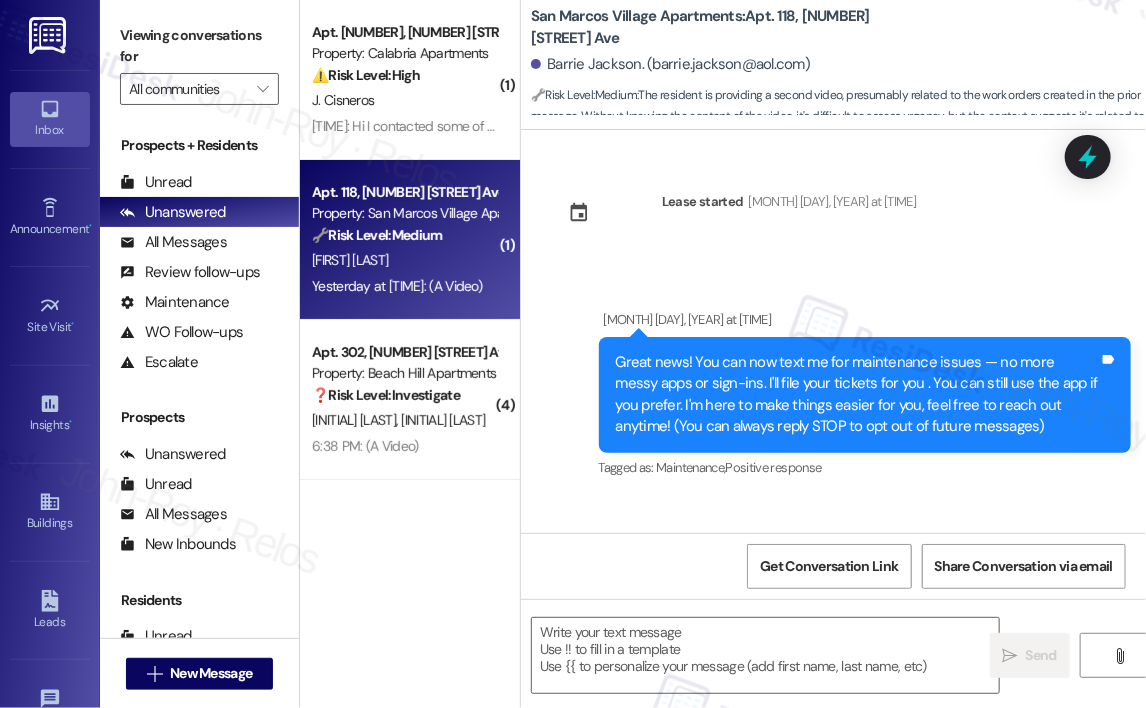 scroll, scrollTop: 12818, scrollLeft: 0, axis: vertical 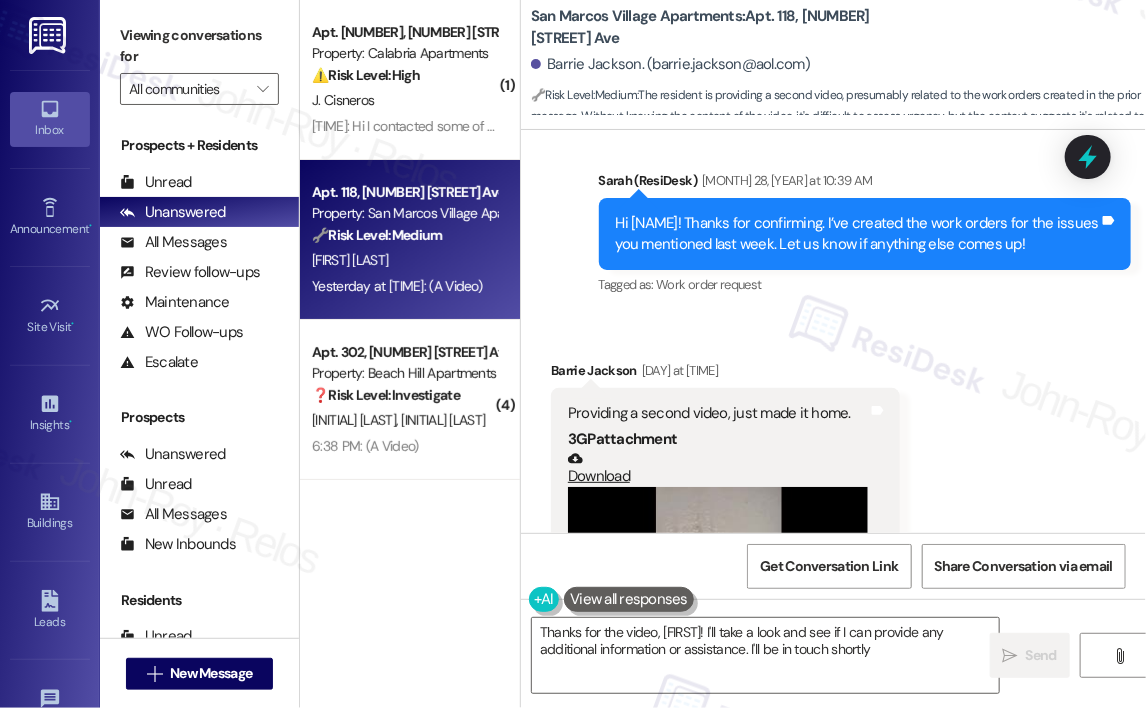 type on "Thanks for the video, Barrie! I'll take a look and see if I can provide any additional information or assistance. I'll be in touch shortly!" 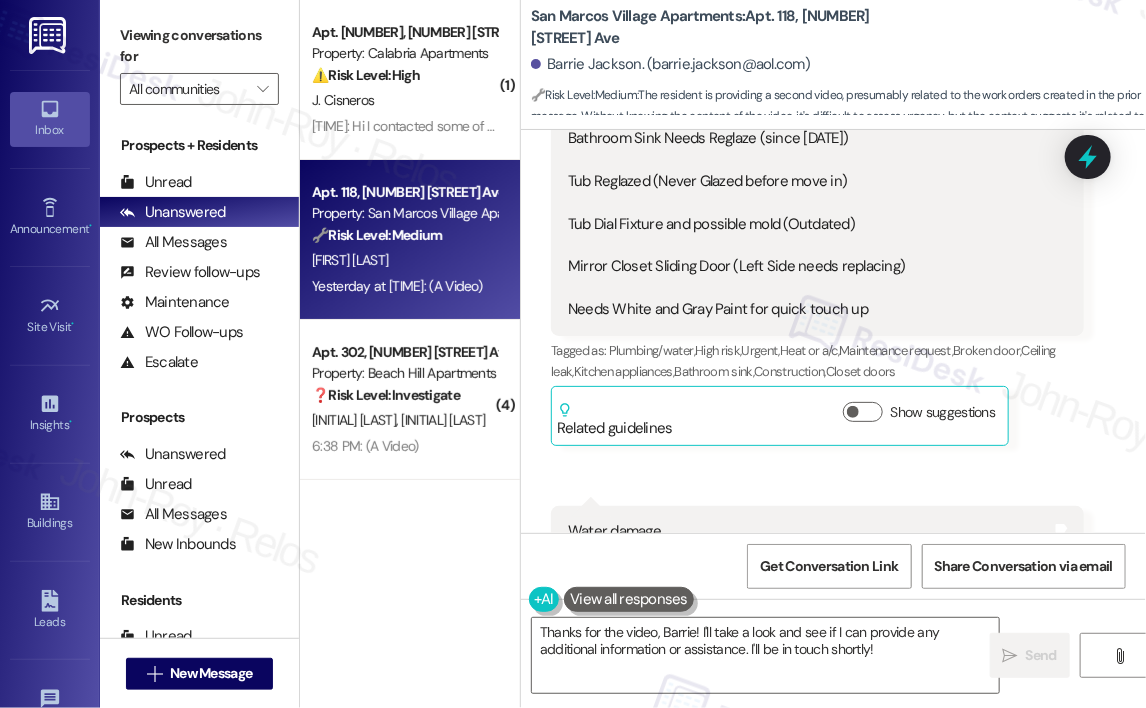 scroll, scrollTop: 9622, scrollLeft: 0, axis: vertical 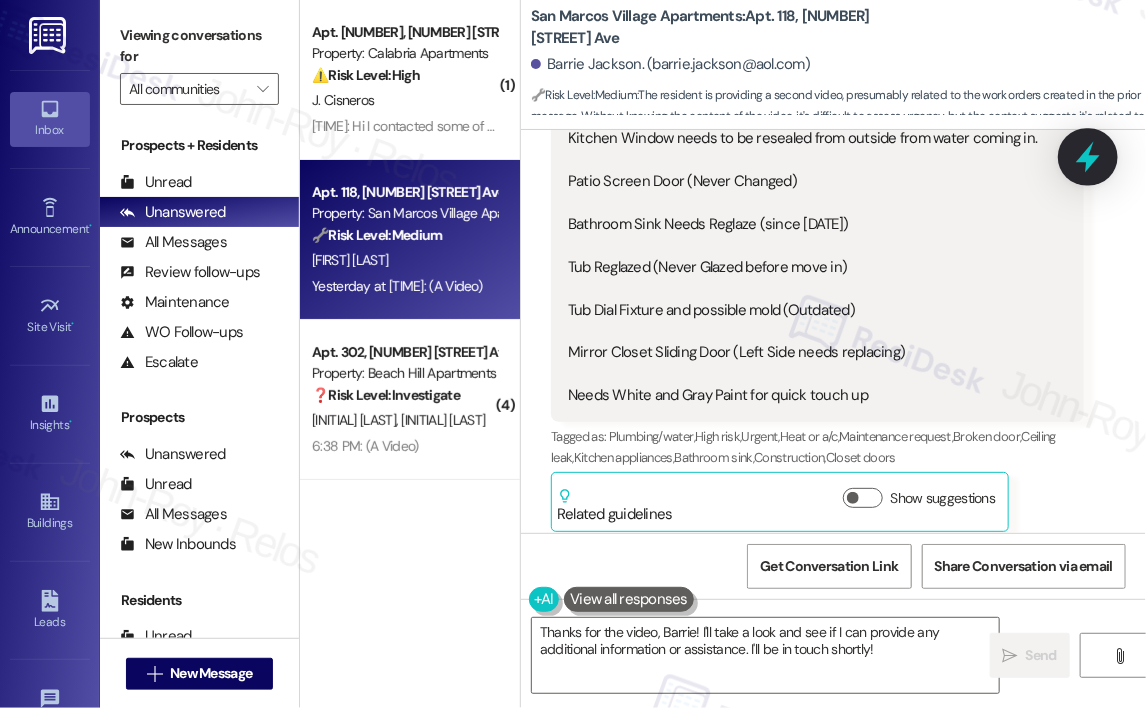 click 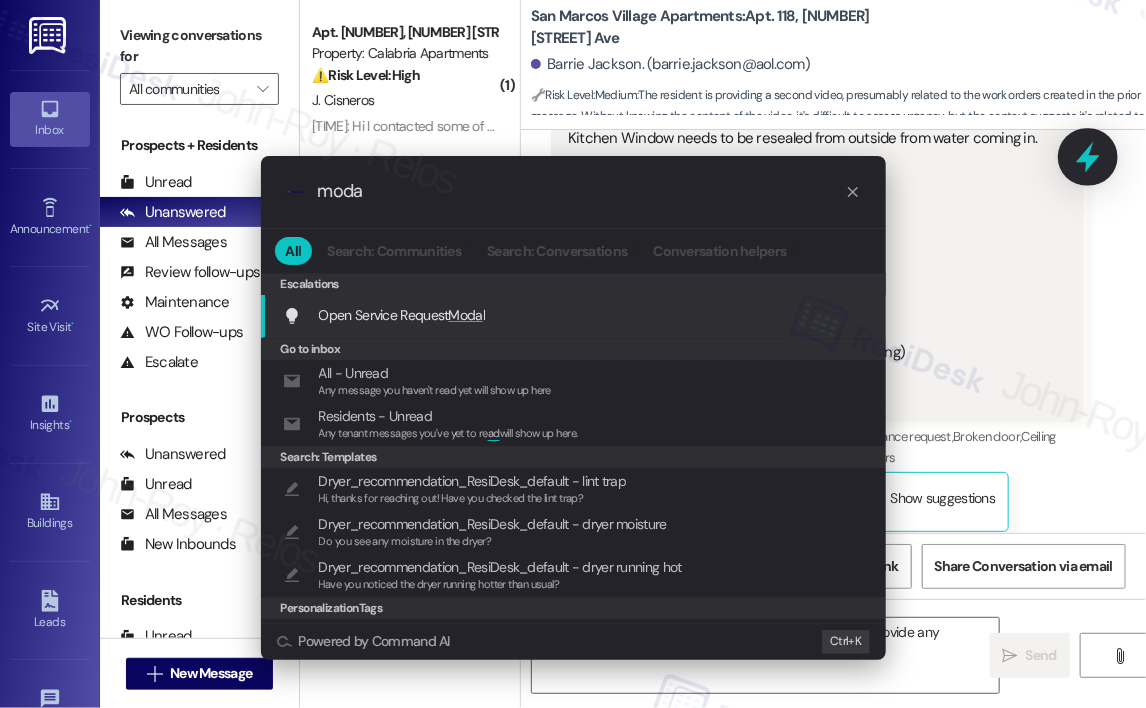type on "modal" 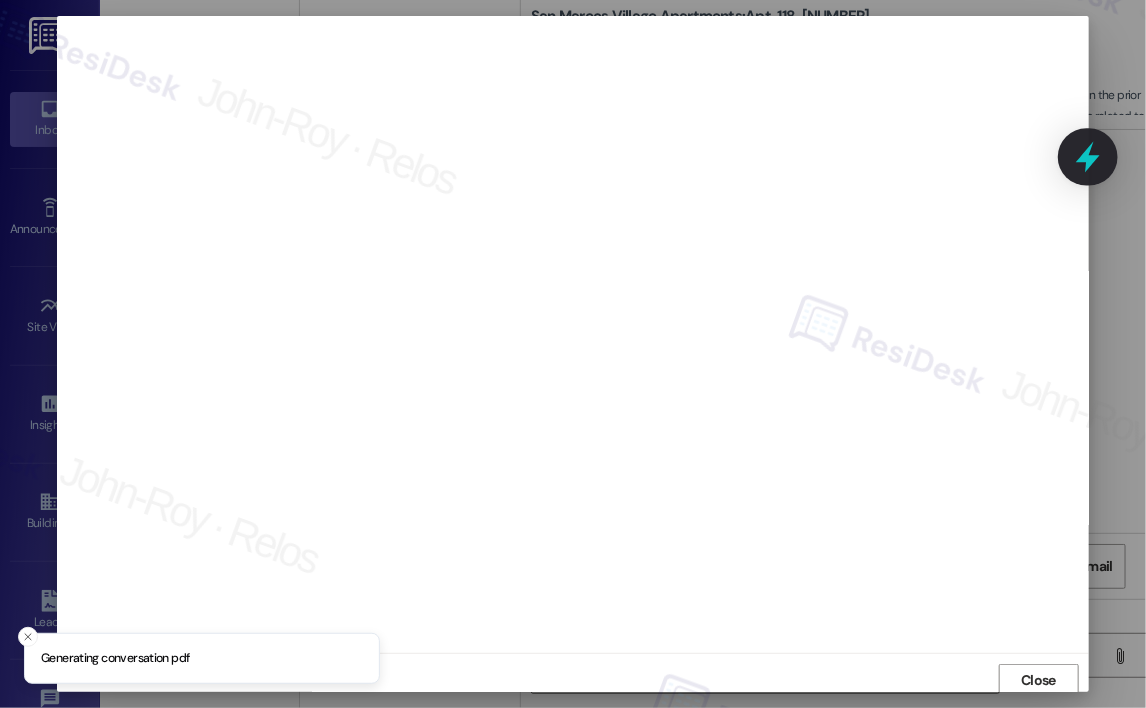 scroll, scrollTop: 4, scrollLeft: 0, axis: vertical 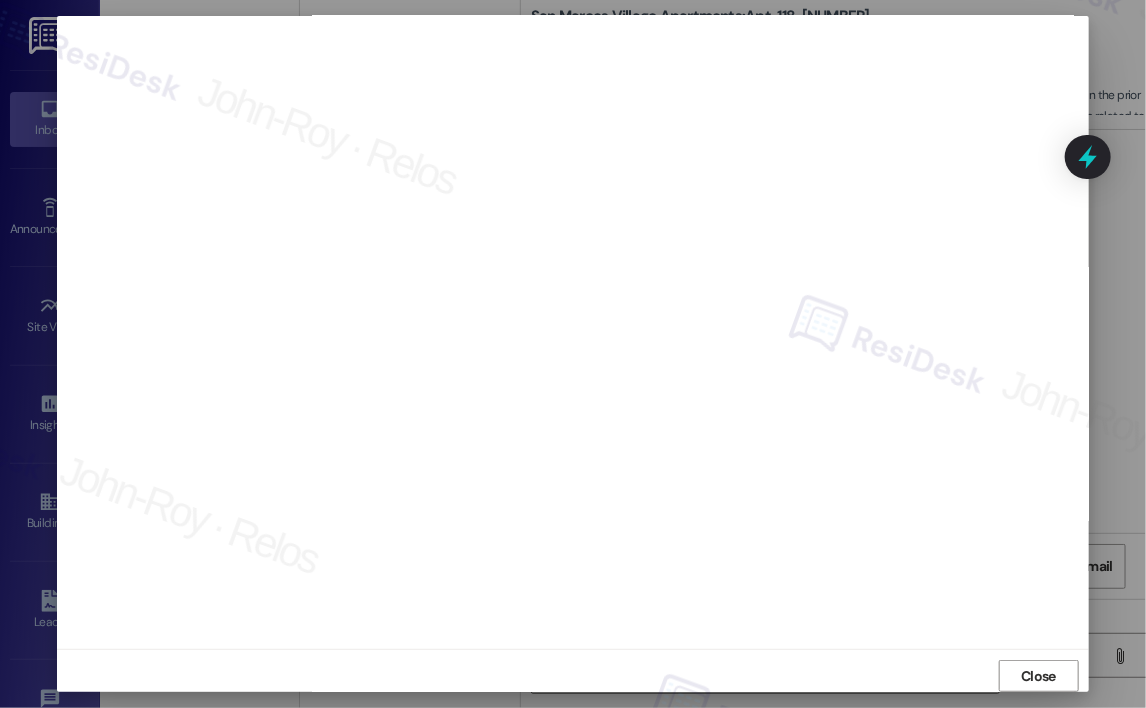 type 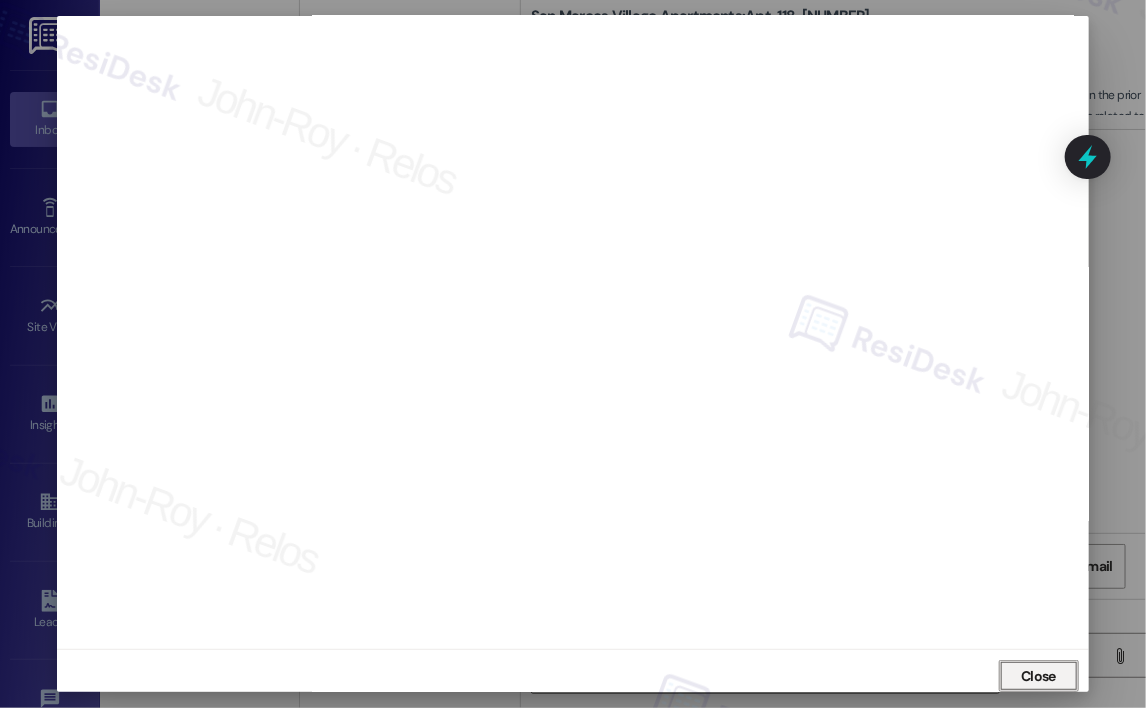 click on "Close" at bounding box center (1039, 676) 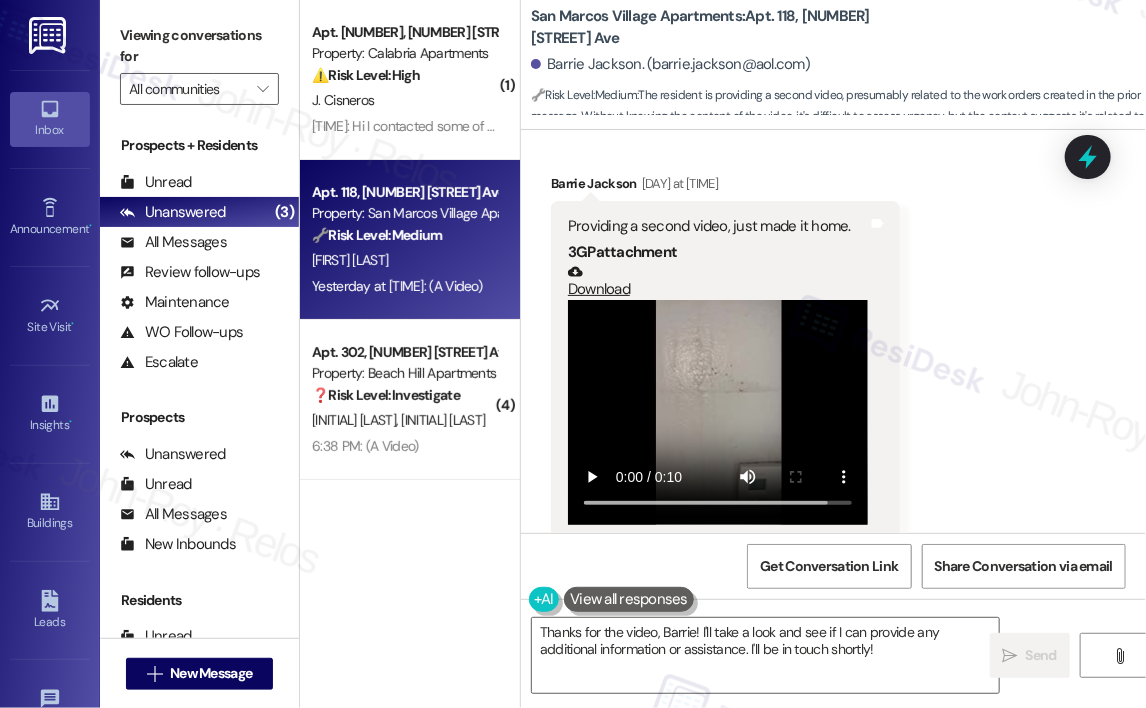 scroll, scrollTop: 13022, scrollLeft: 0, axis: vertical 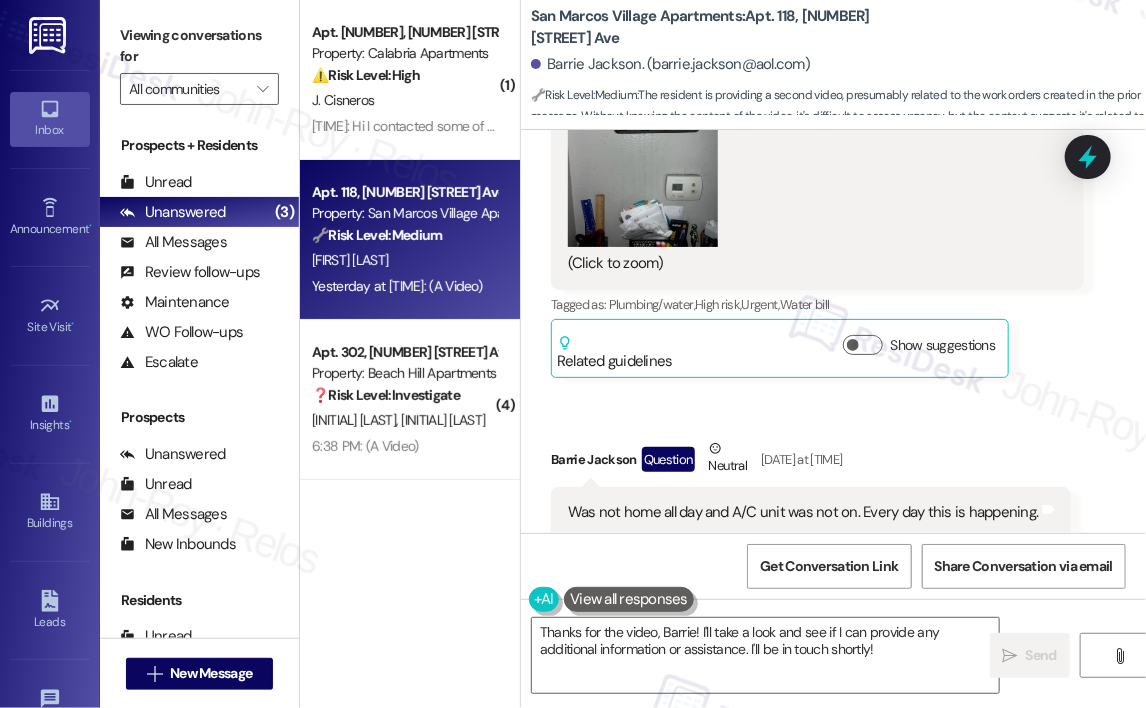 click on "Received via SMS Barrie Jackson Neutral [MONTH] [DAY], [YEAR] at [TIME] Hello, this is unit [NUMBER]. Below are repairs needed: Immediate Attention: A/C Vent is leaking and causing bookshelf to be soaked and floor wet in the hallway throughout the day while no one is home, without being used. Previous Requests submitted last year [MONTH] [DAY], [YEAR] and still not completed. Kitchen Window needs to be resealed from outside from water coming in. Patio Screen Door (Never Changed) Bathroom Sink Needs Reglaze (since [YEAR]) Tub Reglazed (Never Glazed before move in) Tub Dial Fixture and possible mold (Outdated) Mirror Closet Sliding Door (Left Side needs replacing) Needs White and Gray Paint for quick touch up Tags and notes Tagged as: Plumbing/water , Click to highlight conversations about Plumbing/water High risk , Click to highlight conversations about High risk Urgent , Click to highlight conversations about Urgent Heat or a/c , Click to highlight conversations about Heat or a/c" at bounding box center (833, -52) 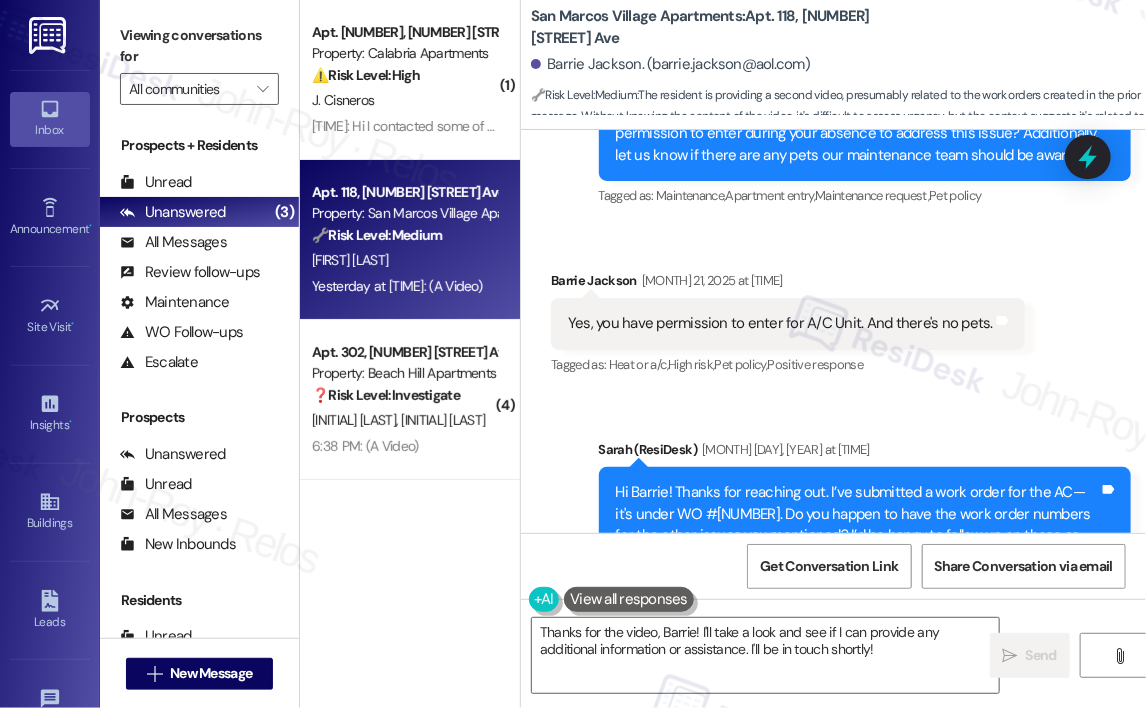 scroll, scrollTop: 11522, scrollLeft: 0, axis: vertical 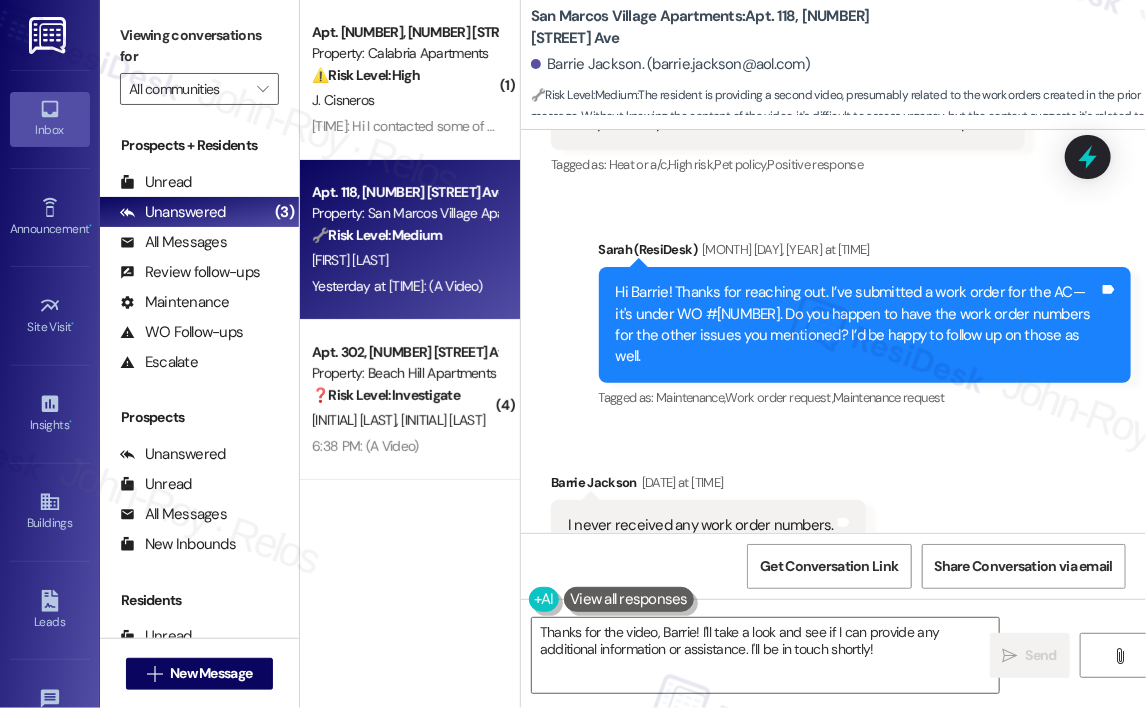 click on "Sent via SMS [NAME]   (ResiDesk) [MONTH] [DAY], [YEAR] at [TIME] Hi [NAME]! Thanks for reaching out. I’ve submitted a work order for the AC—it's under WO #358603. Do you happen to have the work order numbers for the other issues you mentioned? I’d be happy to follow up on those as well. Tags and notes Tagged as:   Maintenance ,  Click to highlight conversations about Maintenance Work order request ,  Click to highlight conversations about Work order request Maintenance request Click to highlight conversations about Maintenance request" at bounding box center [833, 310] 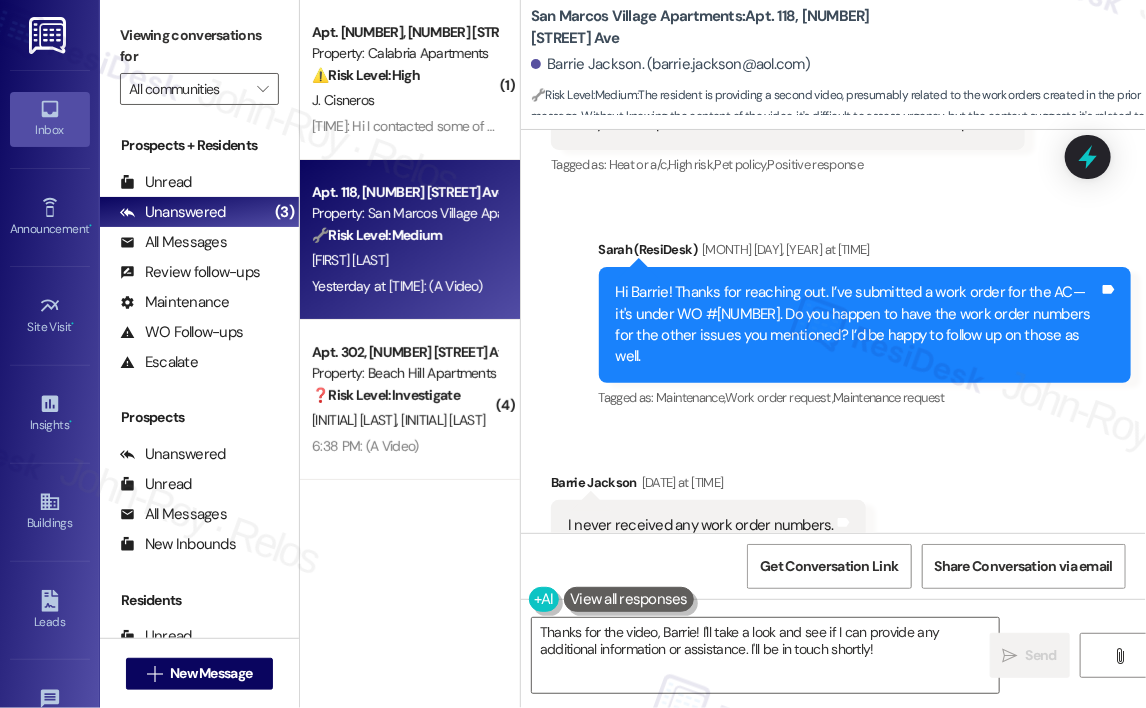 click on "Hi Barrie! Thanks for reaching out. I’ve submitted a work order for the AC—it's under WO #[NUMBER]. Do you happen to have the work order numbers for the other issues you mentioned? I’d be happy to follow up on those as well." at bounding box center [858, 325] 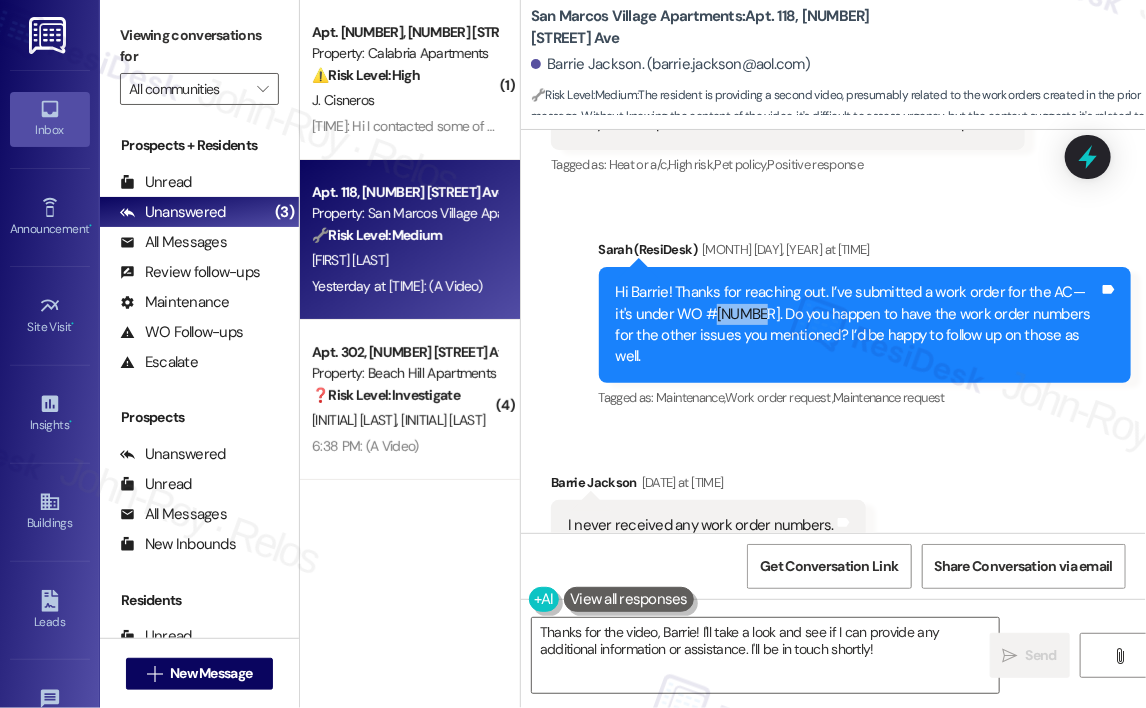 click on "Hi Barrie! Thanks for reaching out. I’ve submitted a work order for the AC—it's under WO #[NUMBER]. Do you happen to have the work order numbers for the other issues you mentioned? I’d be happy to follow up on those as well." at bounding box center (858, 325) 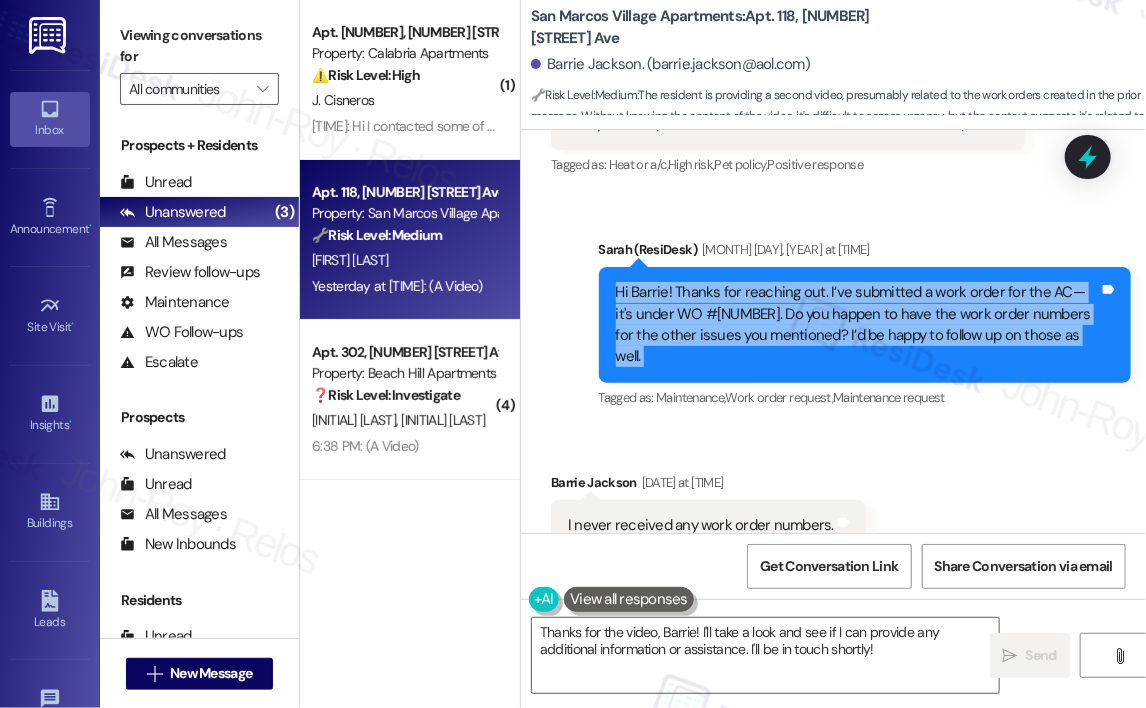 click on "Hi Barrie! Thanks for reaching out. I’ve submitted a work order for the AC—it's under WO #[NUMBER]. Do you happen to have the work order numbers for the other issues you mentioned? I’d be happy to follow up on those as well." at bounding box center (858, 325) 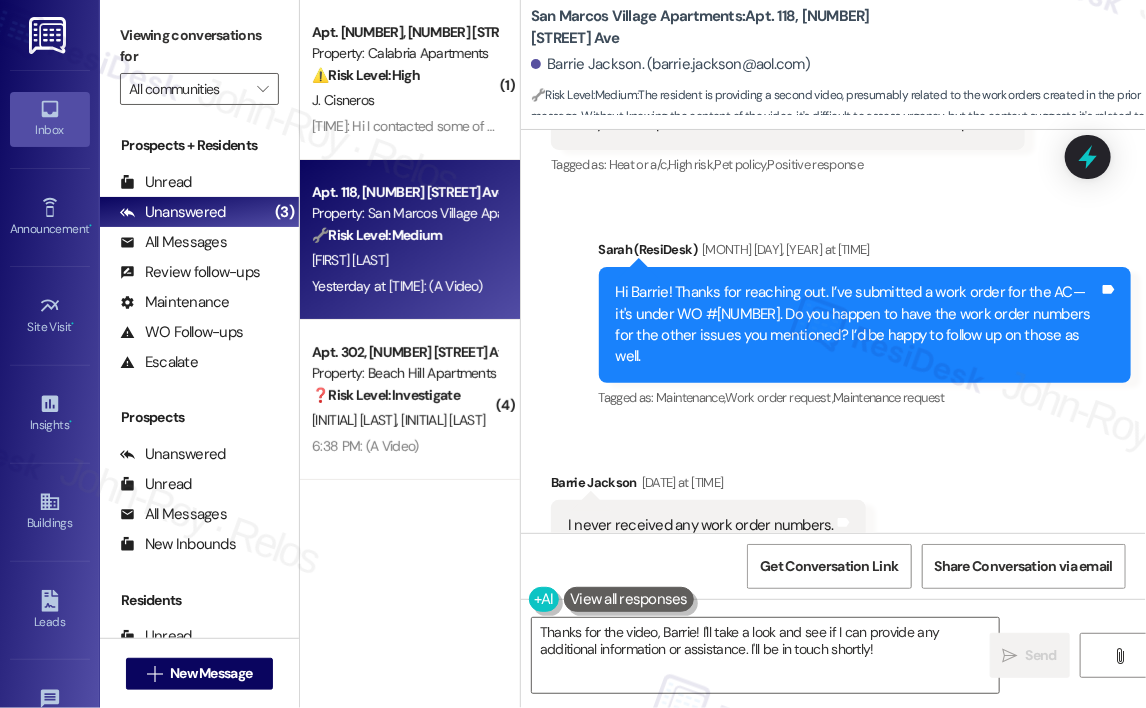 click on "Hi Barrie! Thanks for reaching out. I’ve submitted a work order for the AC—it's under WO #[NUMBER]. Do you happen to have the work order numbers for the other issues you mentioned? I’d be happy to follow up on those as well." at bounding box center (858, 325) 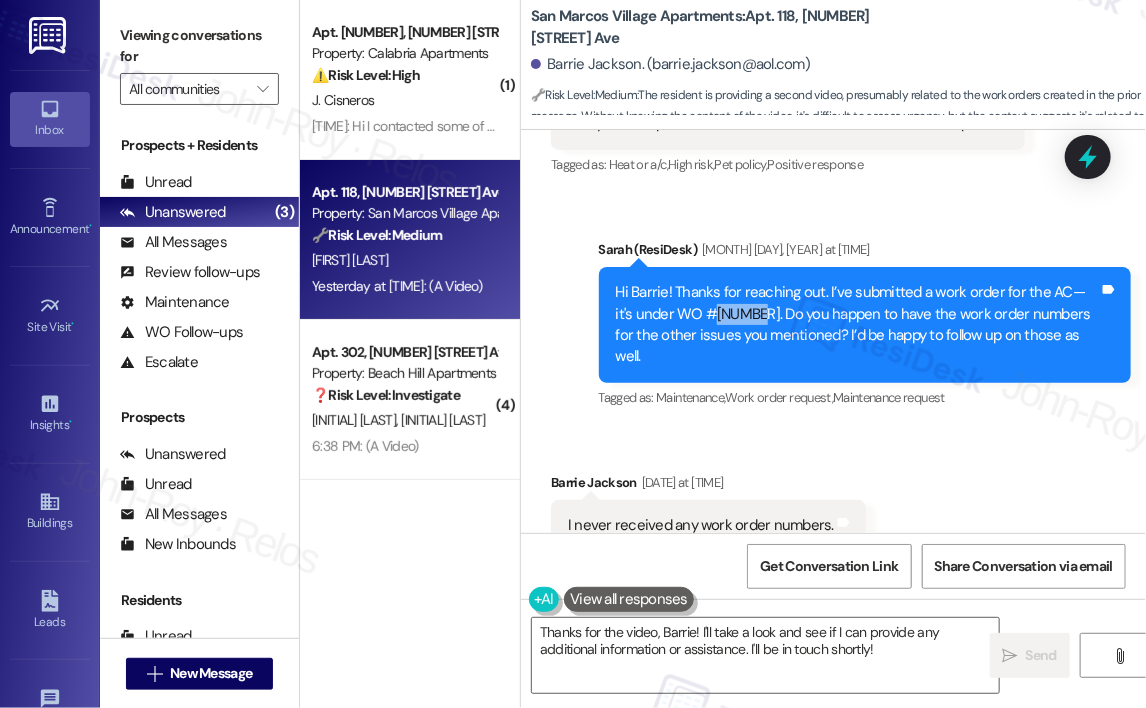 click on "Hi Barrie! Thanks for reaching out. I’ve submitted a work order for the AC—it's under WO #[NUMBER]. Do you happen to have the work order numbers for the other issues you mentioned? I’d be happy to follow up on those as well." at bounding box center (858, 325) 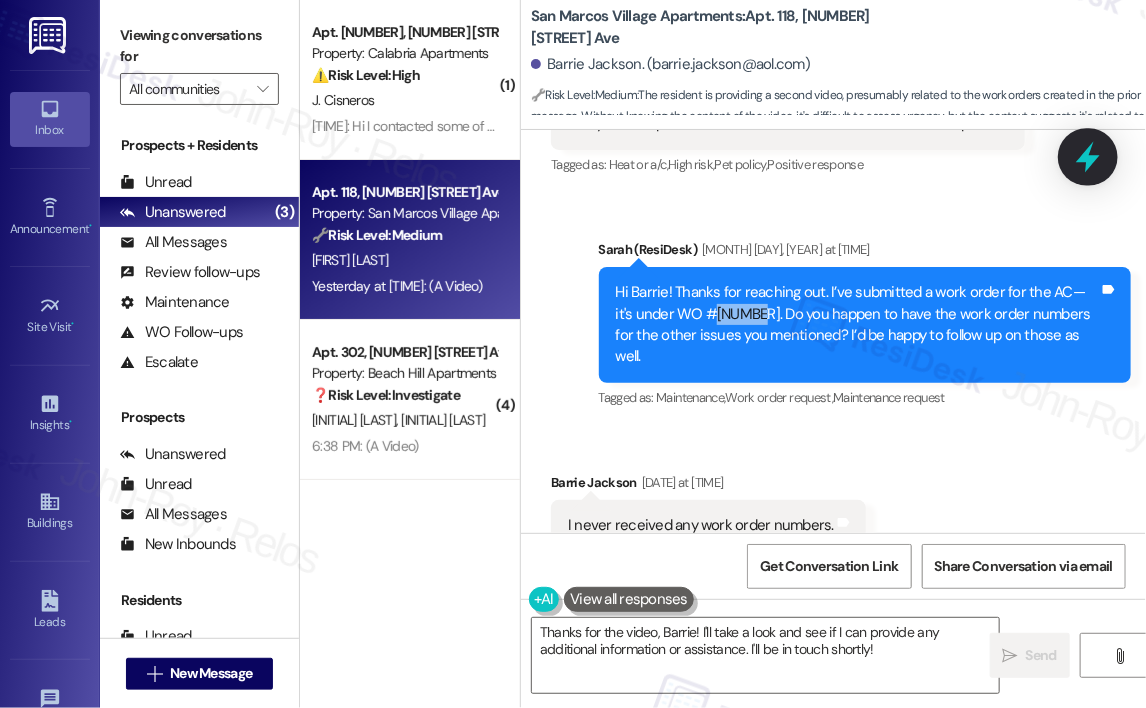 click 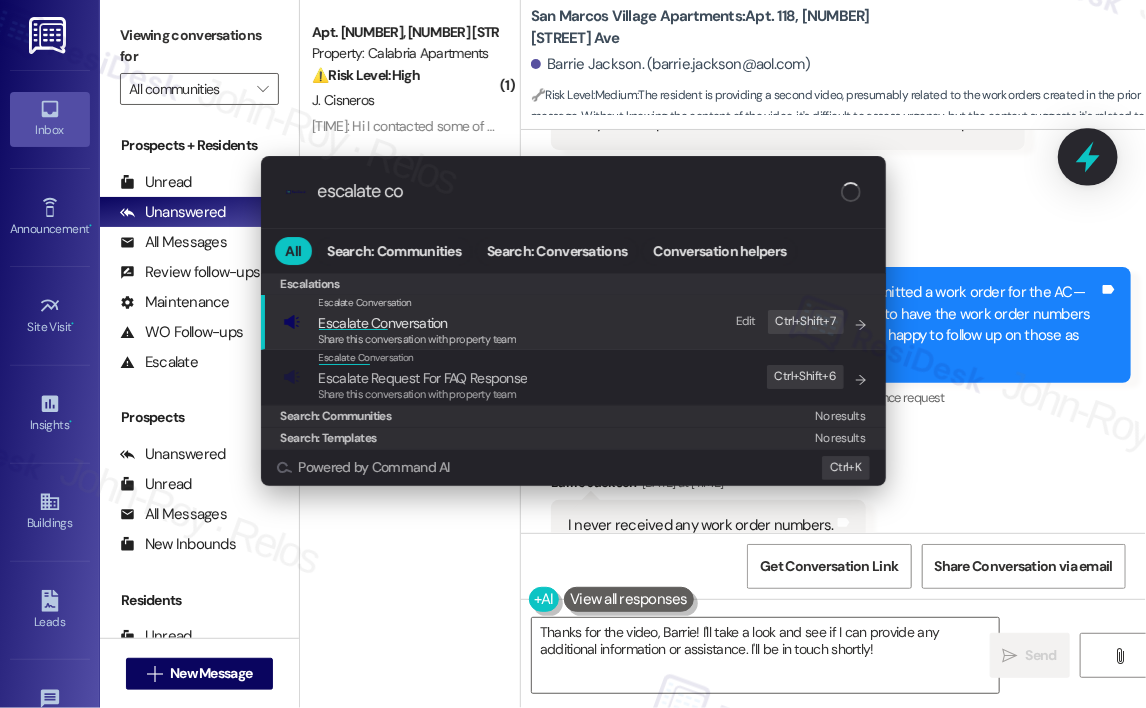 type on "escalate con" 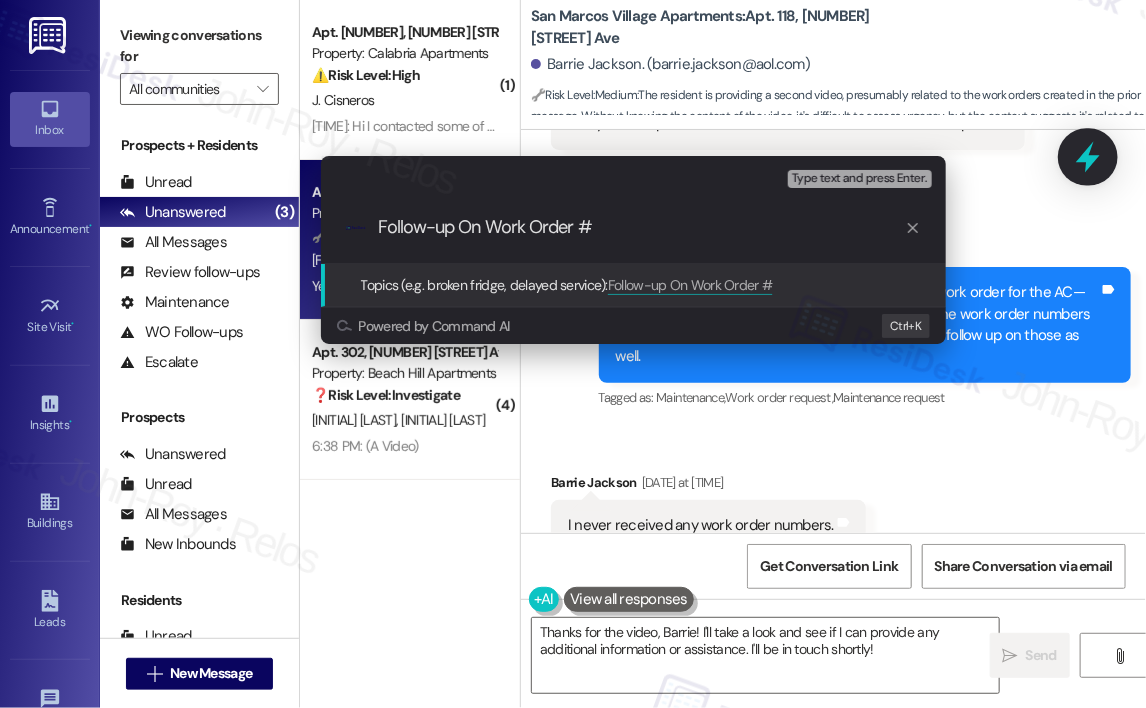 paste on "358603" 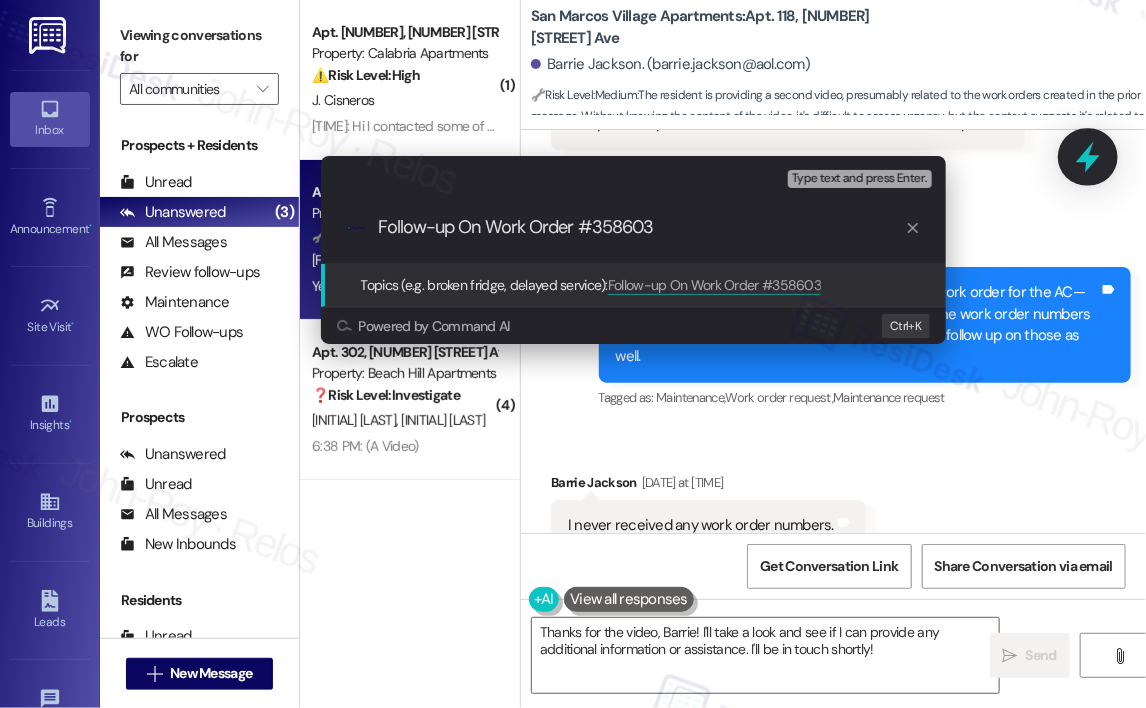 type 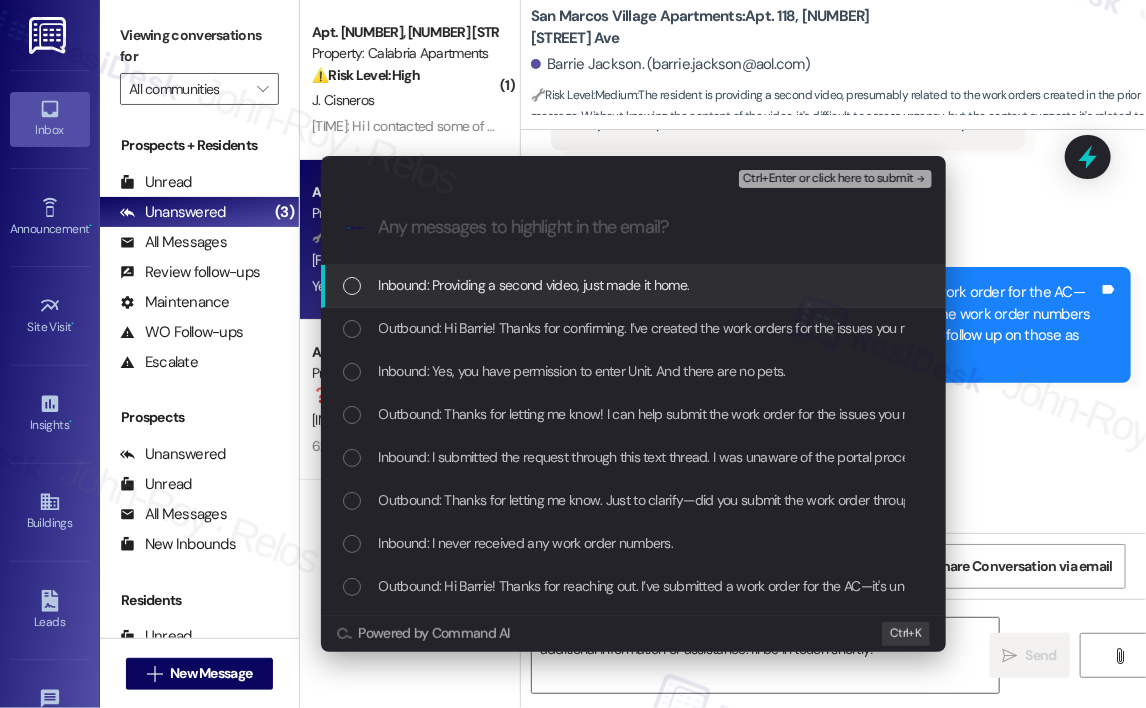 click on "Inbound: Providing a second video, just made it home." at bounding box center (534, 285) 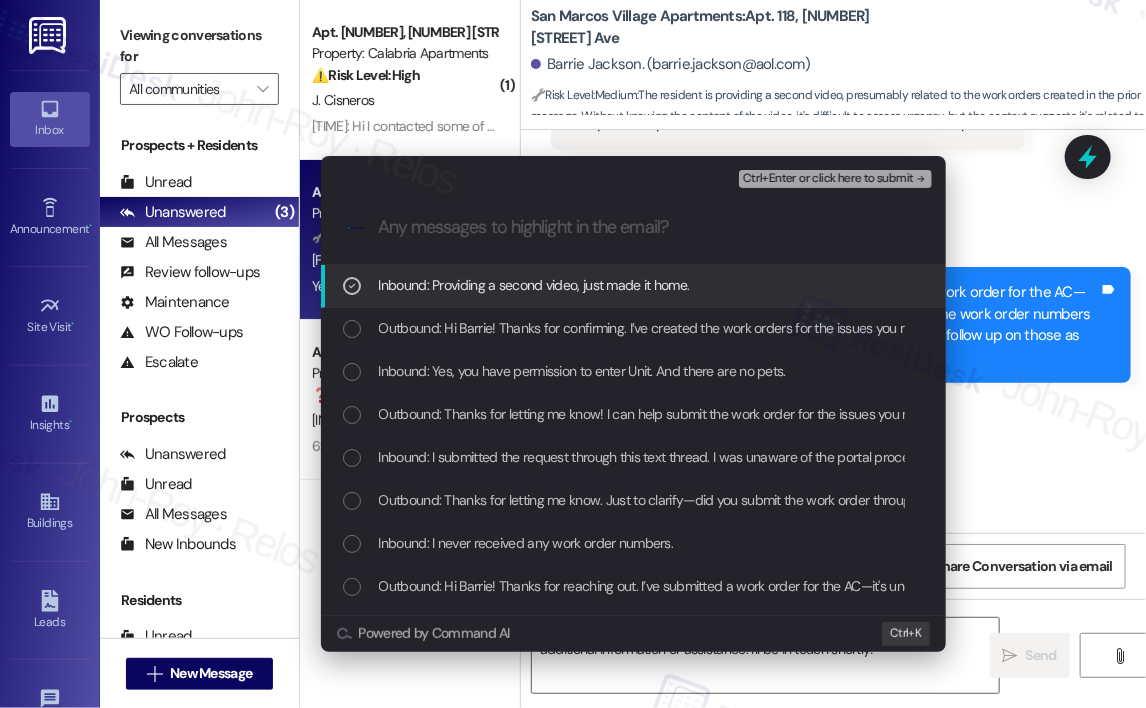 click on "Ctrl+Enter or click here to submit" at bounding box center (828, 179) 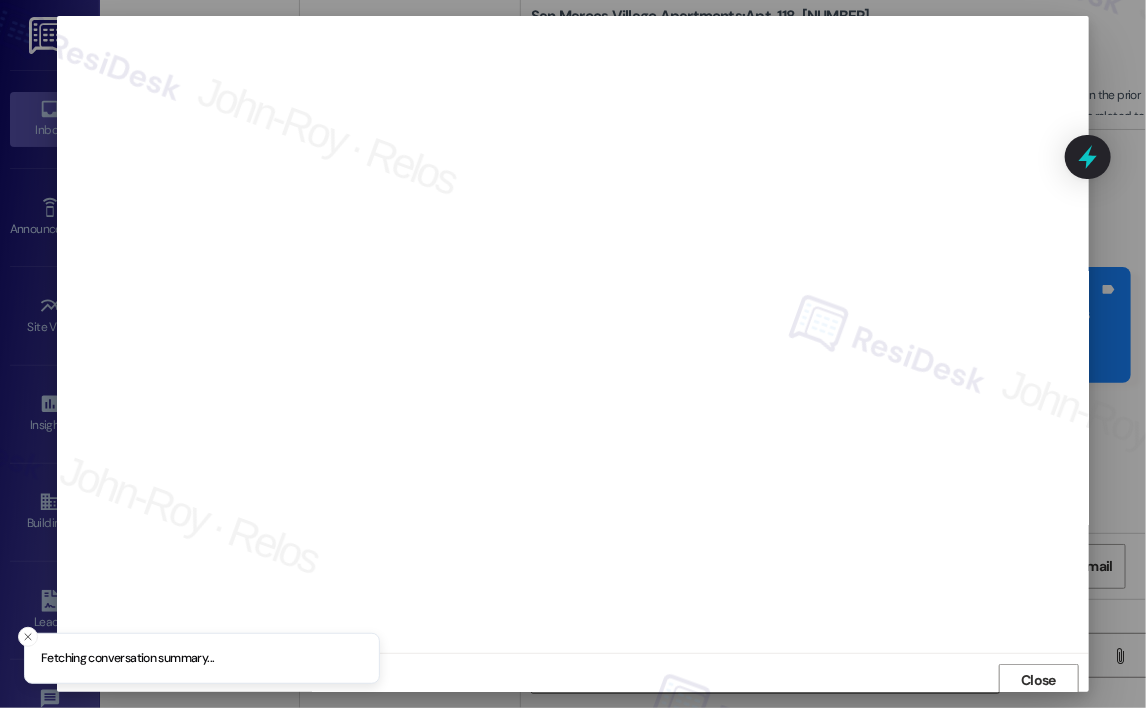 scroll, scrollTop: 4, scrollLeft: 0, axis: vertical 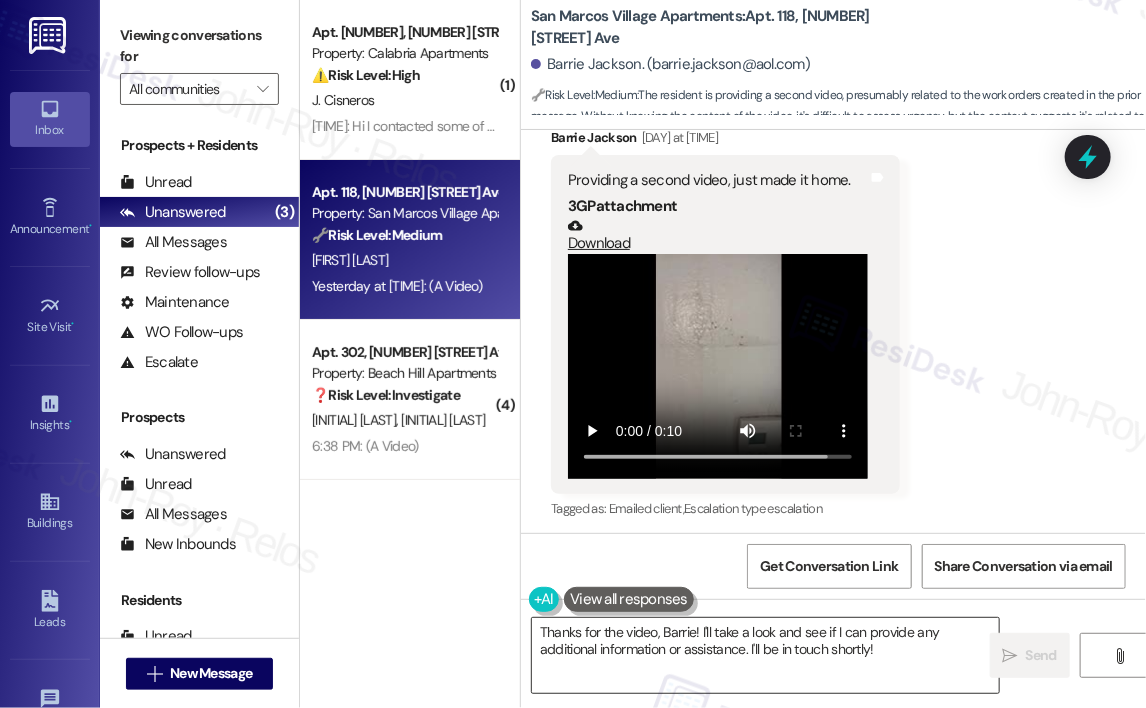 click on "Thanks for the video, Barrie! I'll take a look and see if I can provide any additional information or assistance. I'll be in touch shortly!" at bounding box center (765, 655) 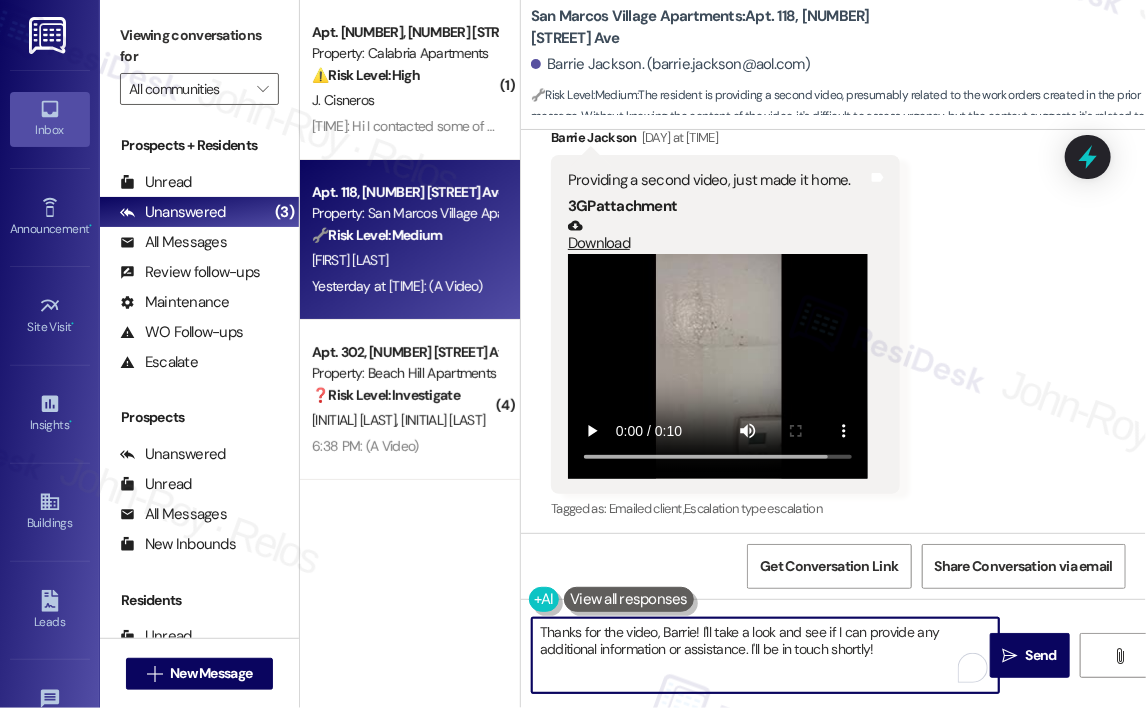 drag, startPoint x: 889, startPoint y: 643, endPoint x: 704, endPoint y: 631, distance: 185.38878 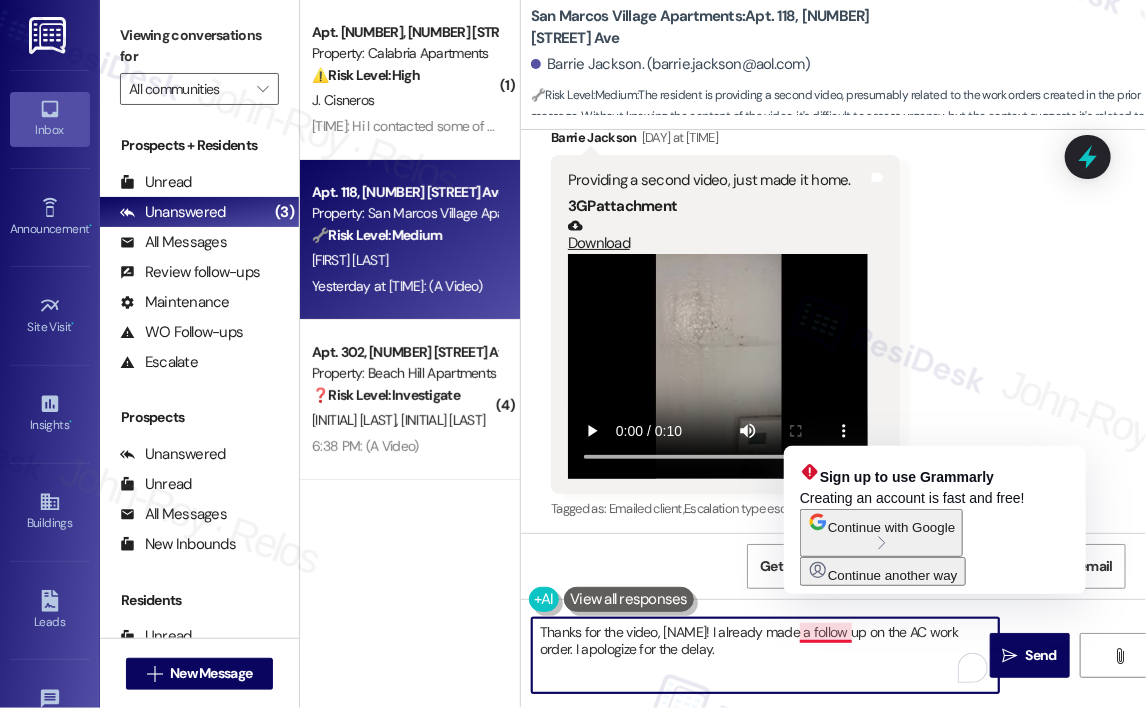 drag, startPoint x: 836, startPoint y: 636, endPoint x: 848, endPoint y: 648, distance: 16.970562 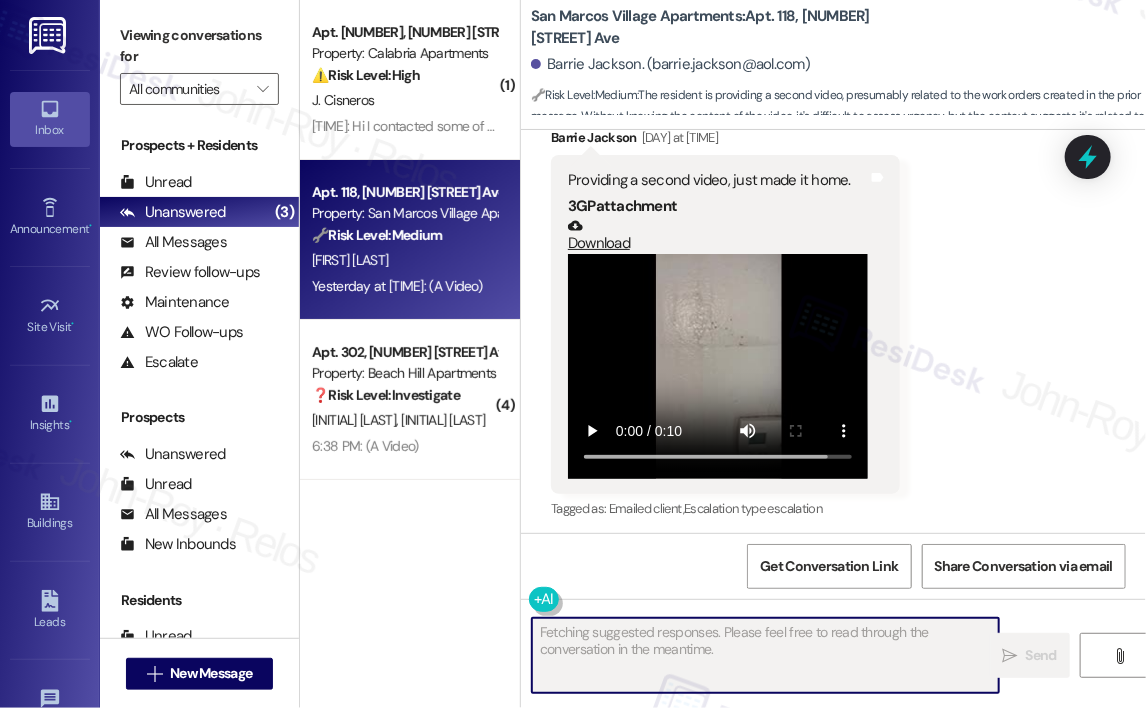 scroll, scrollTop: 13050, scrollLeft: 0, axis: vertical 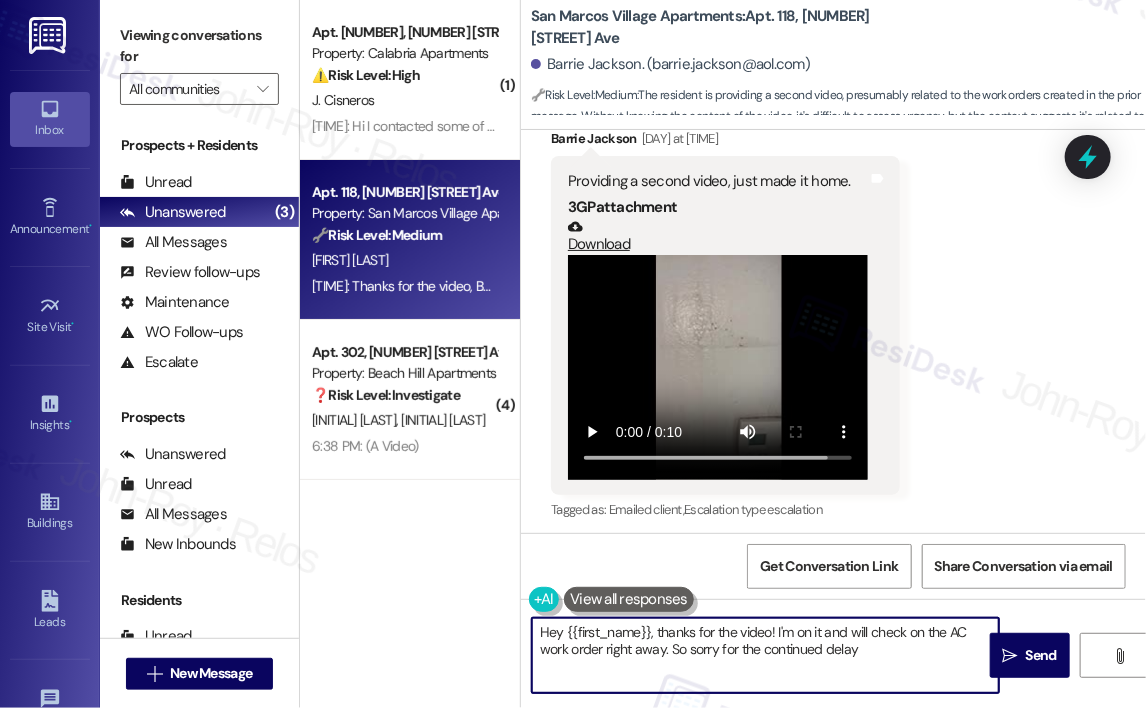 type on "Hey {{first_name}}, thanks for the video! I'm on it and will check on the AC work order right away. So sorry for the continued delay!" 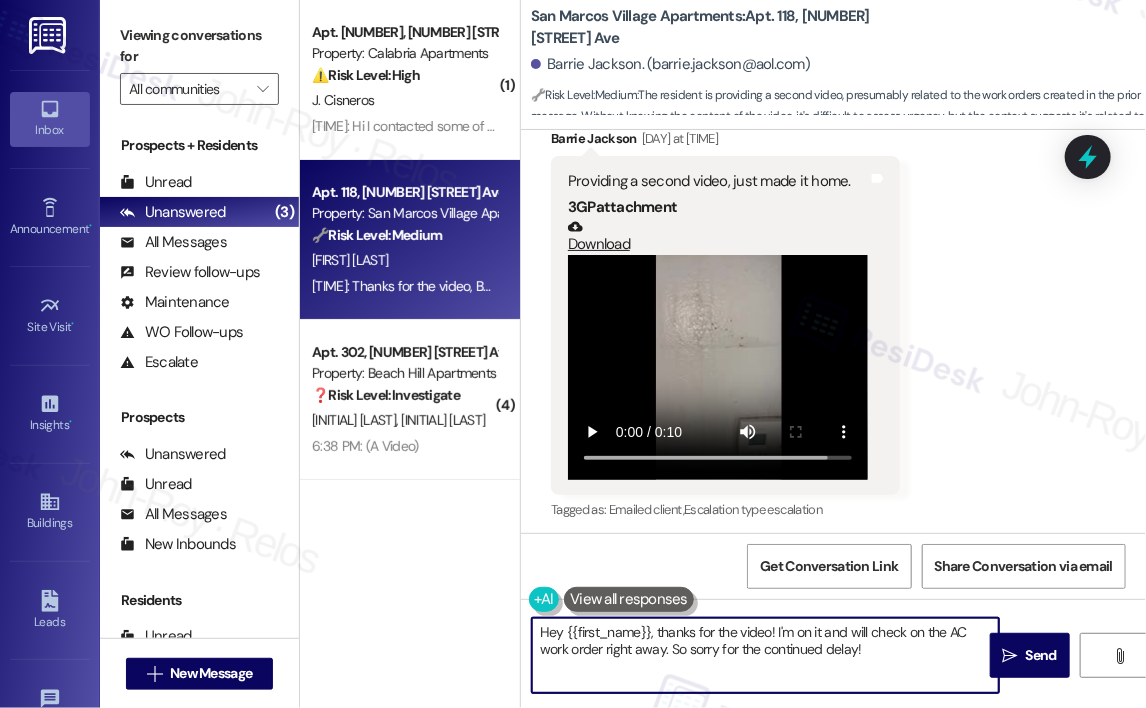 click on "Received via SMS Barrie Jackson [DAY] at [TIME] Providing a second video, just made it home. 3GP attachment Download Tags and notes Tagged as: Emailed client , Click to highlight conversations about Emailed client Escalation type escalation Click to highlight conversations about Escalation type escalation" at bounding box center [833, 311] 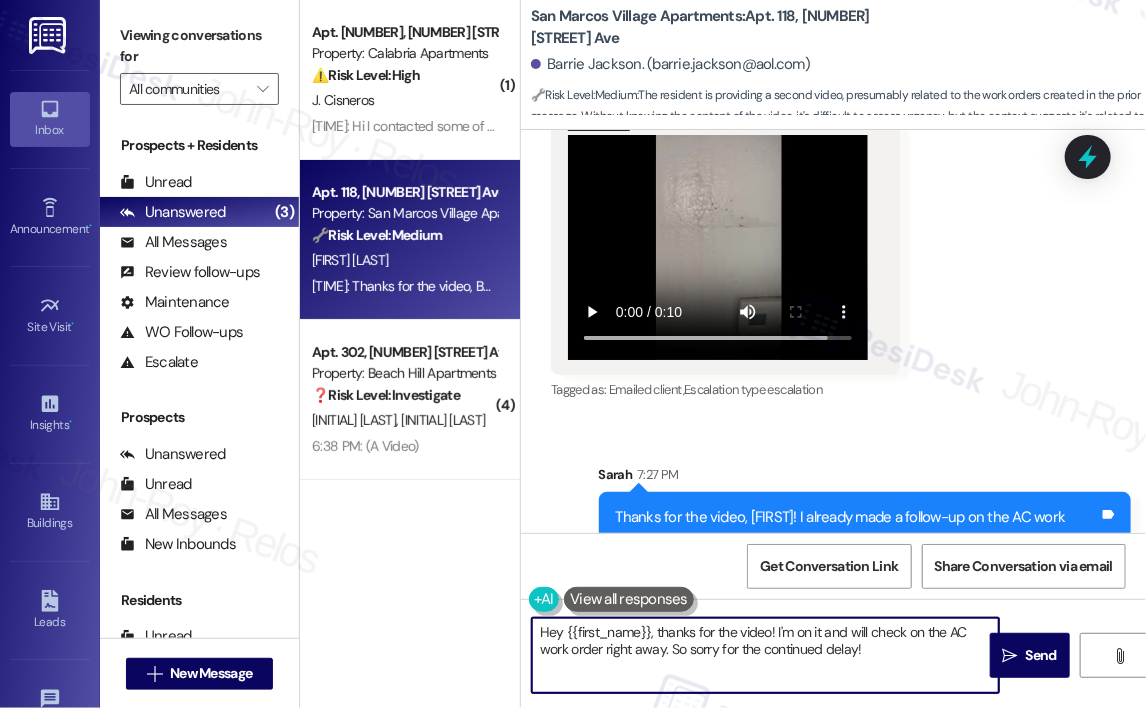 scroll, scrollTop: 13212, scrollLeft: 0, axis: vertical 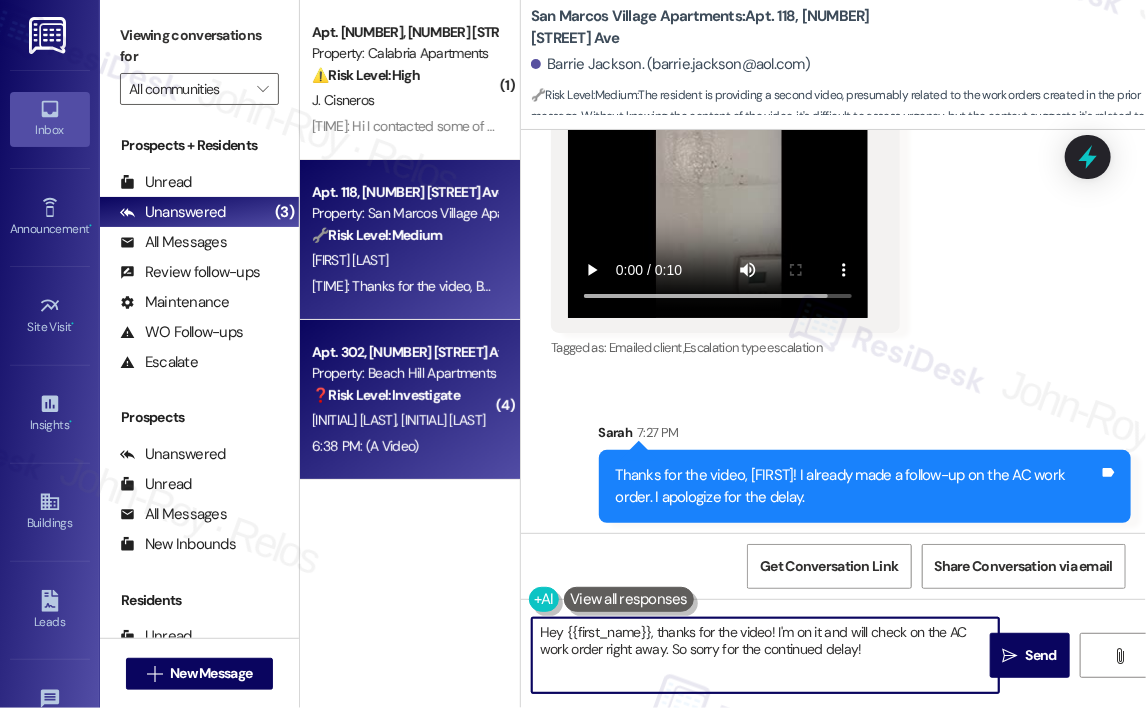 click on "[INITIAL] [LAST]" at bounding box center (356, 420) 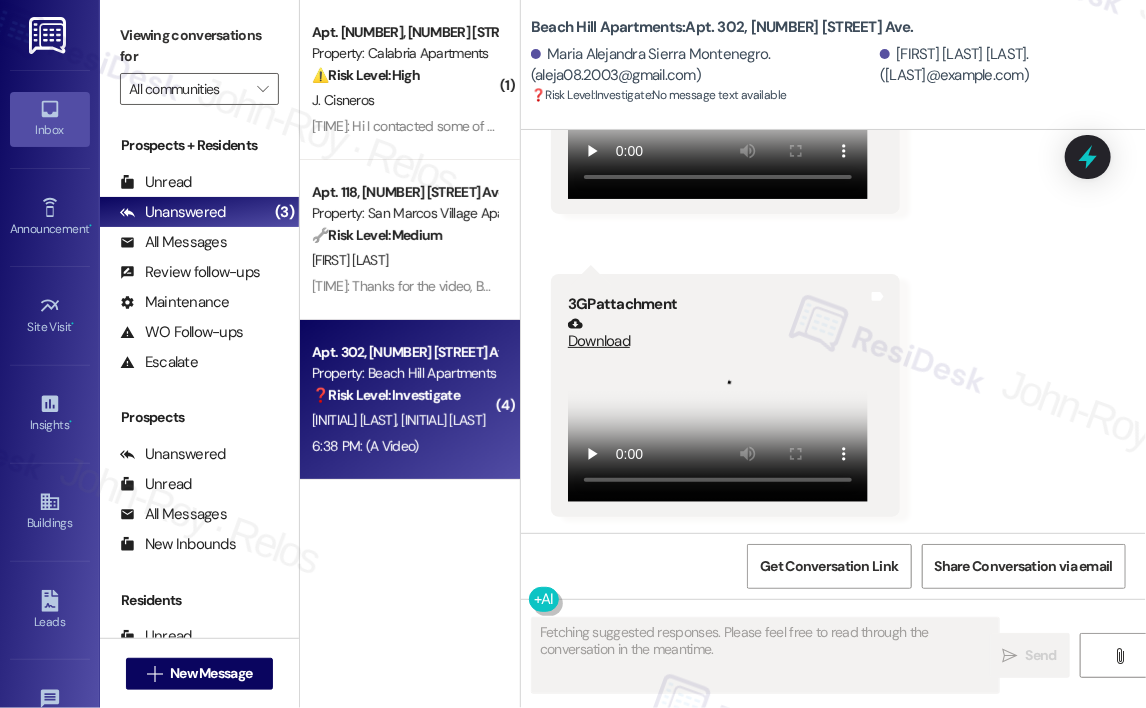 scroll, scrollTop: 2568, scrollLeft: 0, axis: vertical 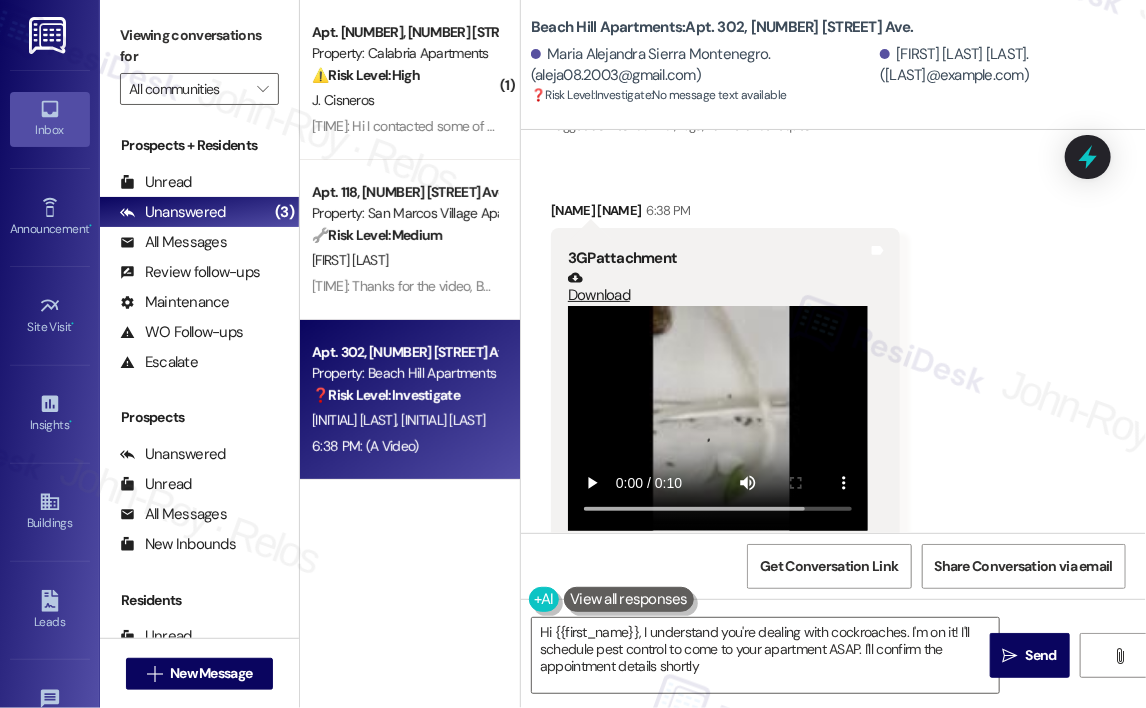 type on "Hi {{first_name}}, I understand you're dealing with cockroaches. I'm on it! I'll schedule pest control to come to your apartment ASAP. I'll confirm the appointment details shortly." 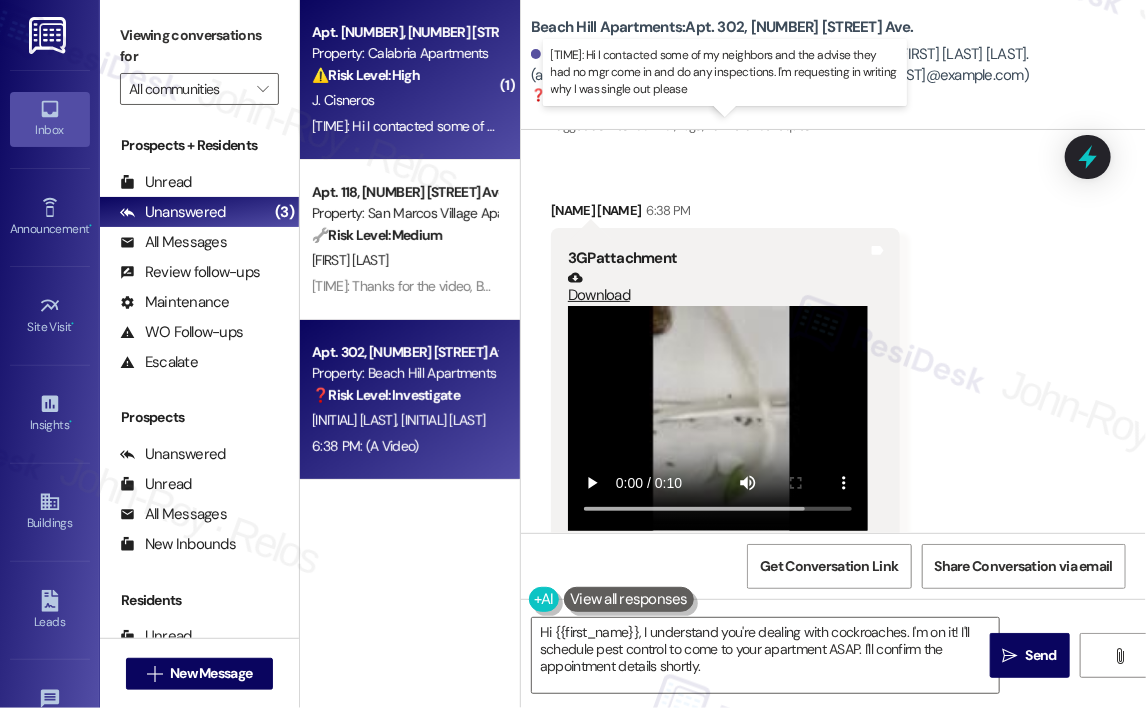 click on "Yesterday at [TIME]: Hi I contacted some of my neighbors and the advise they had no mgr come in and do any inspections.
I'm requesting in writing why I was single out please Yesterday at [TIME]: Hi I contacted some of my neighbors and the advise they had no mgr come in and do any inspections.
I'm requesting in writing why I was single out please" at bounding box center (779, 126) 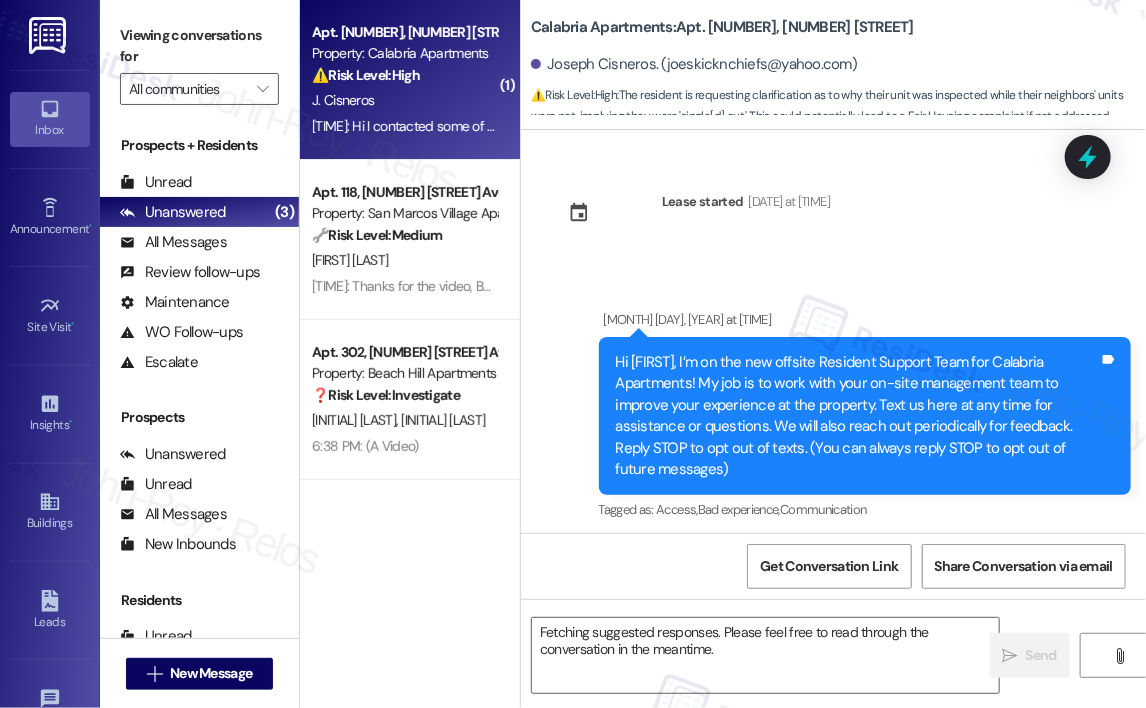 scroll, scrollTop: 23401, scrollLeft: 0, axis: vertical 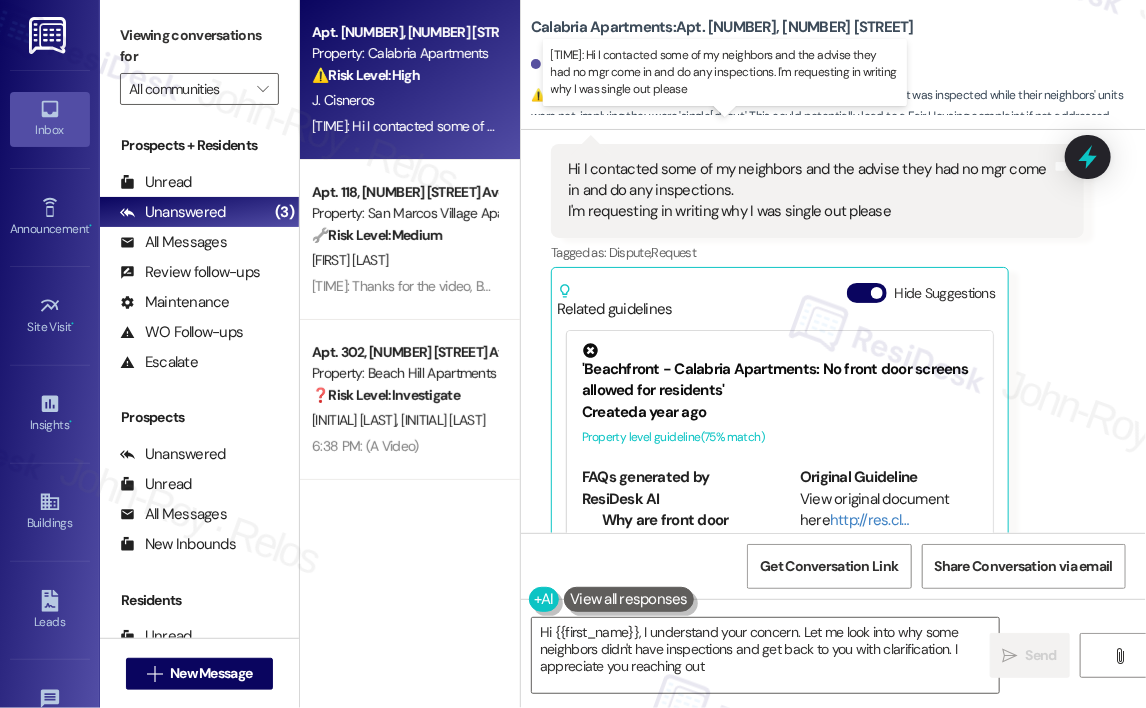 type on "Hi [FIRST], I understand your concern. Let me look into why some neighbors didn't have inspections and get back to you with clarification. I appreciate you reaching out!" 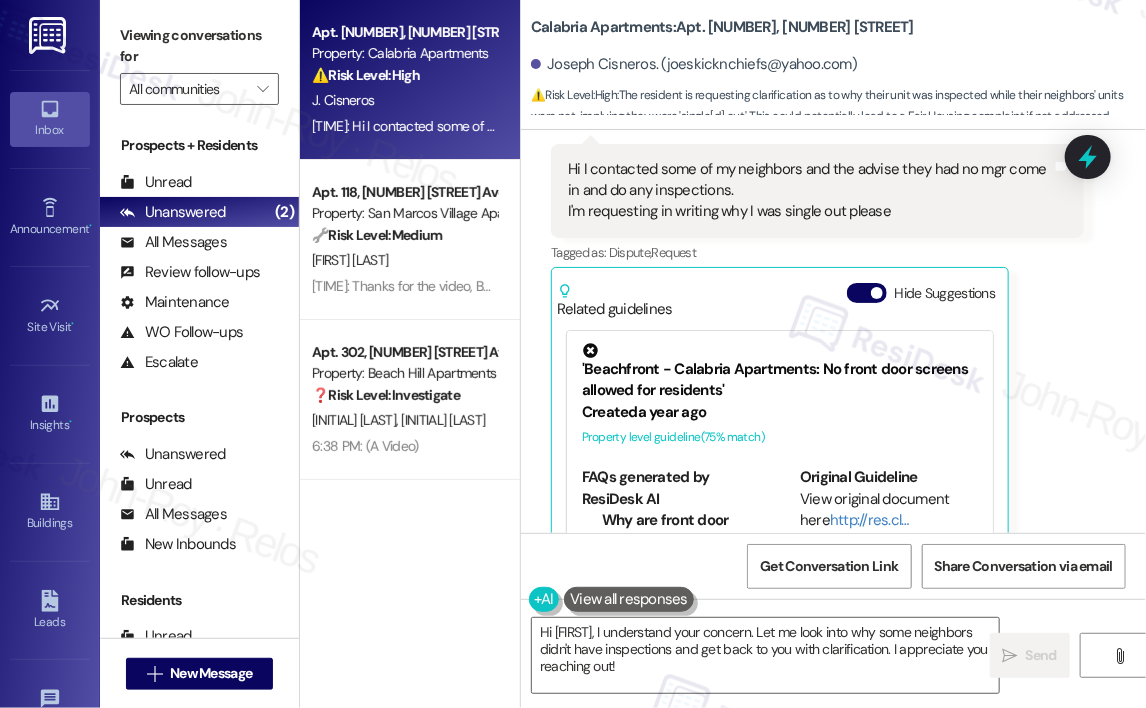 click on "[FIRST] [LAST] Question Neutral 5:24 PM Hi I contacted some of my neighbors and the advise they had no mgr come in and do any inspections.
I'm requesting in writing why I was single out please Tags and notes Tagged as: Dispute , Click to highlight conversations about Dispute Request Click to highlight conversations about Request Related guidelines Hide Suggestions 'Beachfront - Calabria Apartments: No front door screens allowed for residents' Created a year ago Property level guideline ( 75 % match) FAQs generated by ResiDesk AI Why are front door screens not allowed in the building? The property management has a policy that does not permit front door screens in the building. Original Guideline View original document here http://res.cl… Beachfront - Calabria Apartments: The emergency phone number for the property is ([PHONE]) [PHONE]. Created a year ago Property level guideline ( 68 % match) FAQs generated by ResiDesk AI What is the emergency phone number for Calabria Apartments? Created ( 67" at bounding box center [817, 352] 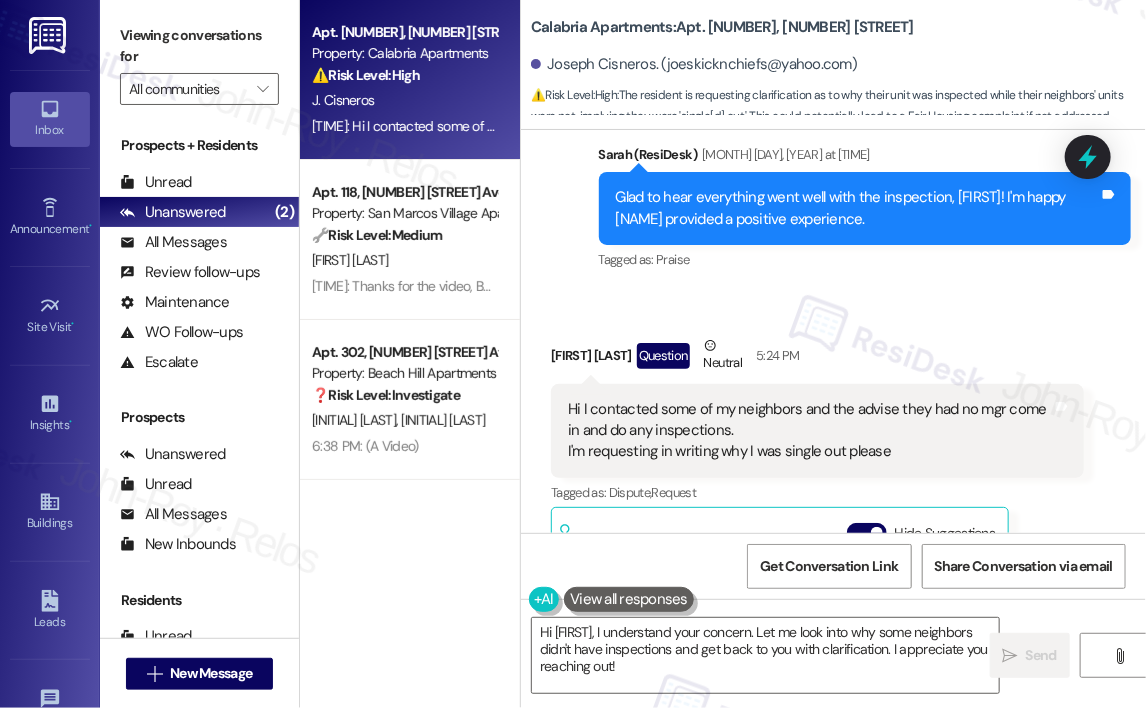 scroll, scrollTop: 23121, scrollLeft: 0, axis: vertical 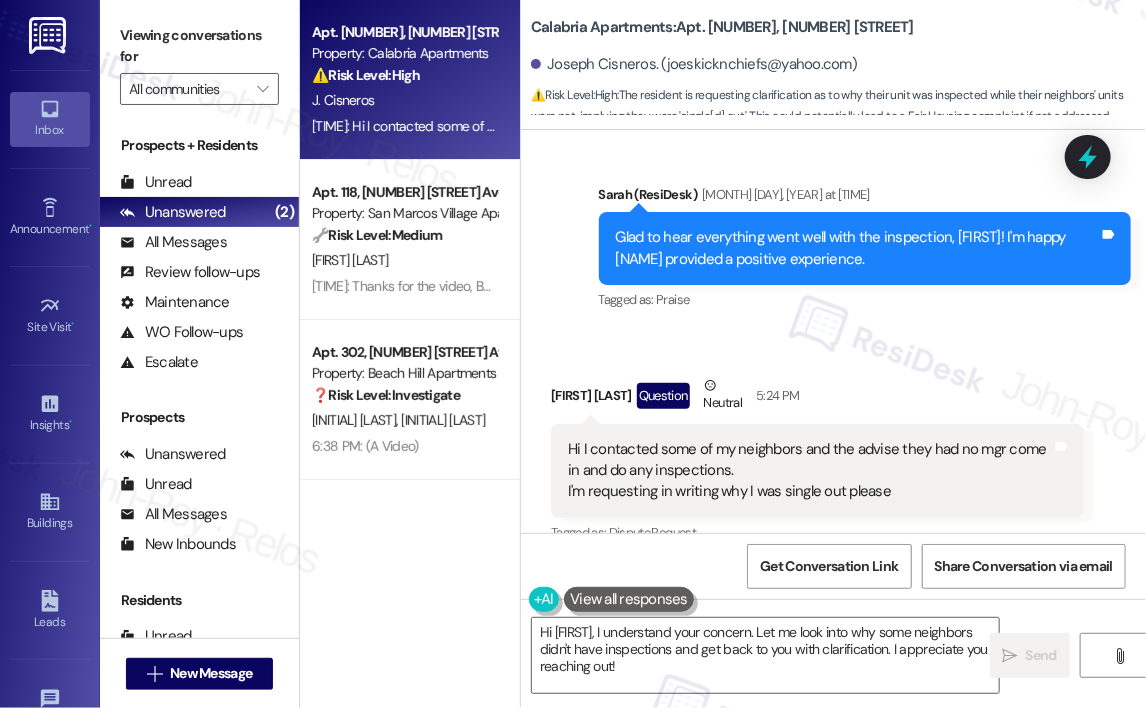 click on "Received via SMS [FIRST] [LAST] Question Neutral 5:24 PM Hi I contacted some of my neighbors and the advise they had no mgr come in and do any inspections.
I'm requesting in writing why I was single out please Tags and notes Tagged as: Dispute , Click to highlight conversations about Dispute Request Click to highlight conversations about Request Related guidelines Hide Suggestions 'Beachfront - Calabria Apartments: No front door screens allowed for residents' Created a year ago Property level guideline ( 75 % match) FAQs generated by ResiDesk AI Why are front door screens not allowed in the building? The property management has a policy that does not permit front door screens in the building. Original Guideline View original document here http://res.cl… Beachfront - Calabria Apartments: The emergency phone number for the property is ([PHONE]) [PHONE]. Created a year ago Property level guideline ( 68 % match) FAQs generated by ResiDesk AI Original Guideline View original document here Created" at bounding box center [817, 632] 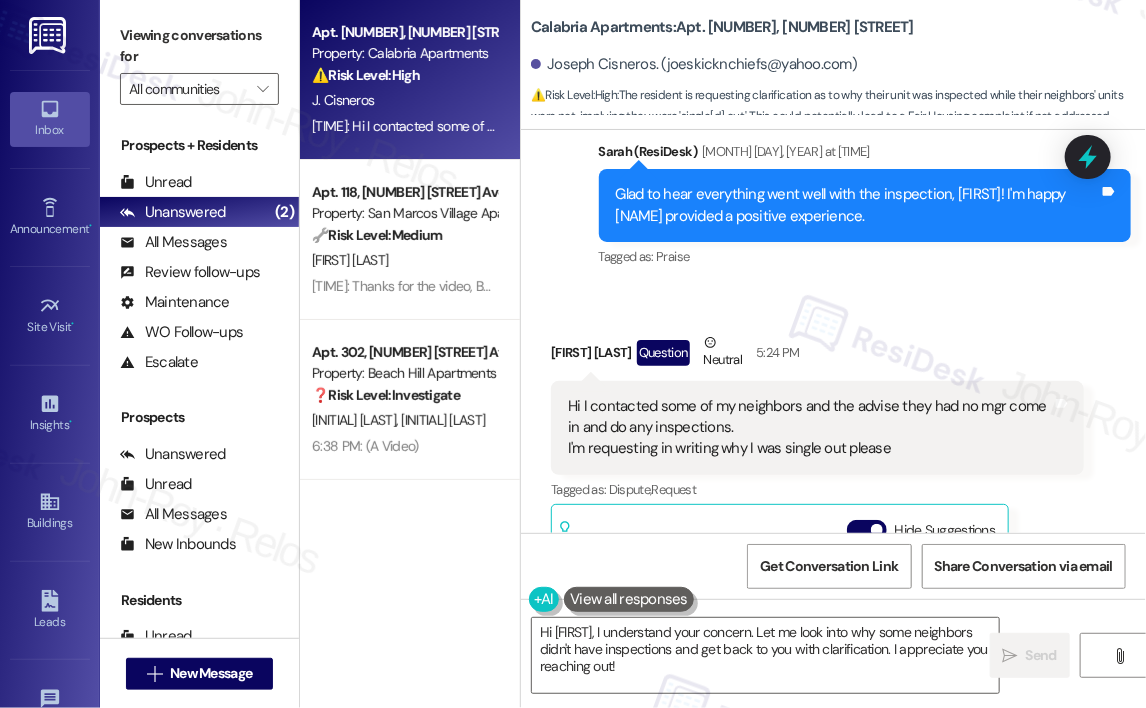scroll, scrollTop: 23161, scrollLeft: 0, axis: vertical 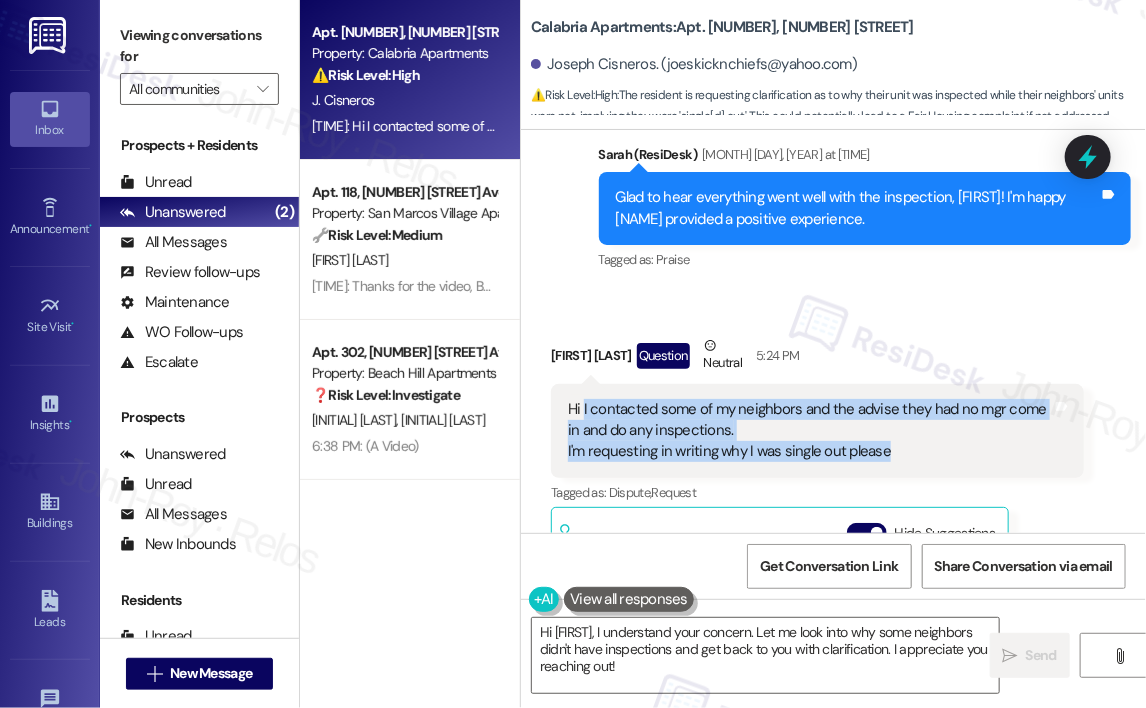 drag, startPoint x: 895, startPoint y: 361, endPoint x: 584, endPoint y: 319, distance: 313.8232 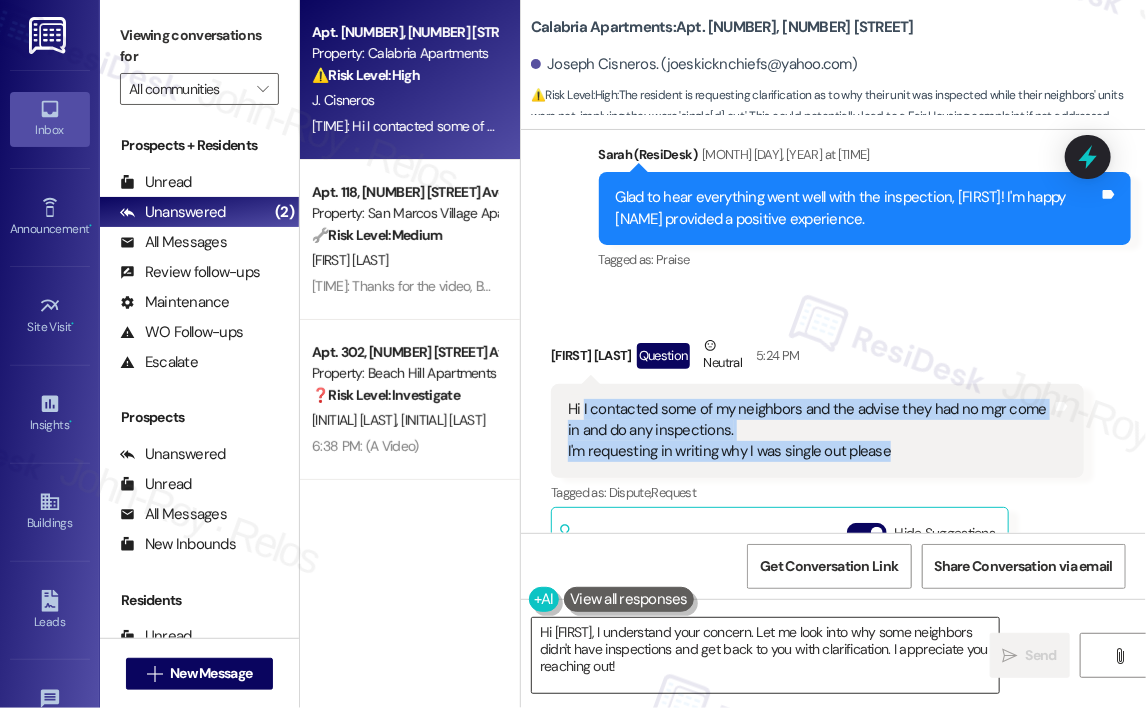 click on "Hi [FIRST], I understand your concern. Let me look into why some neighbors didn't have inspections and get back to you with clarification. I appreciate you reaching out!" at bounding box center [765, 655] 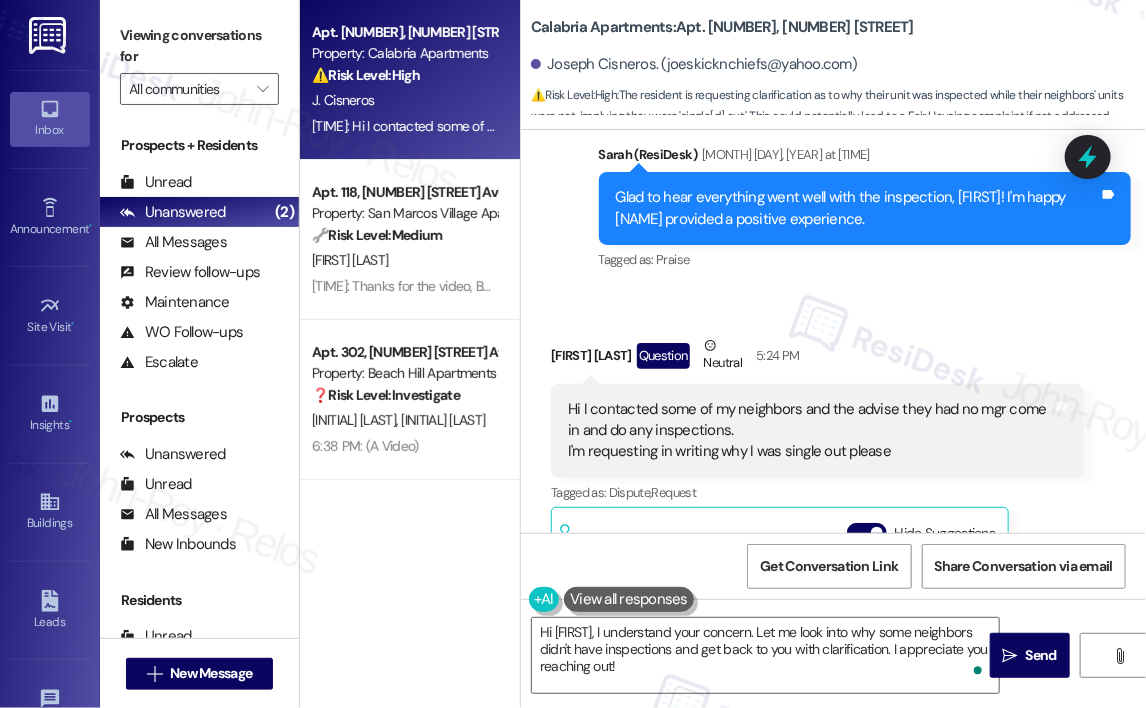 click on "Joseph Cisneros Question Neutral [TIME]" at bounding box center [817, 359] 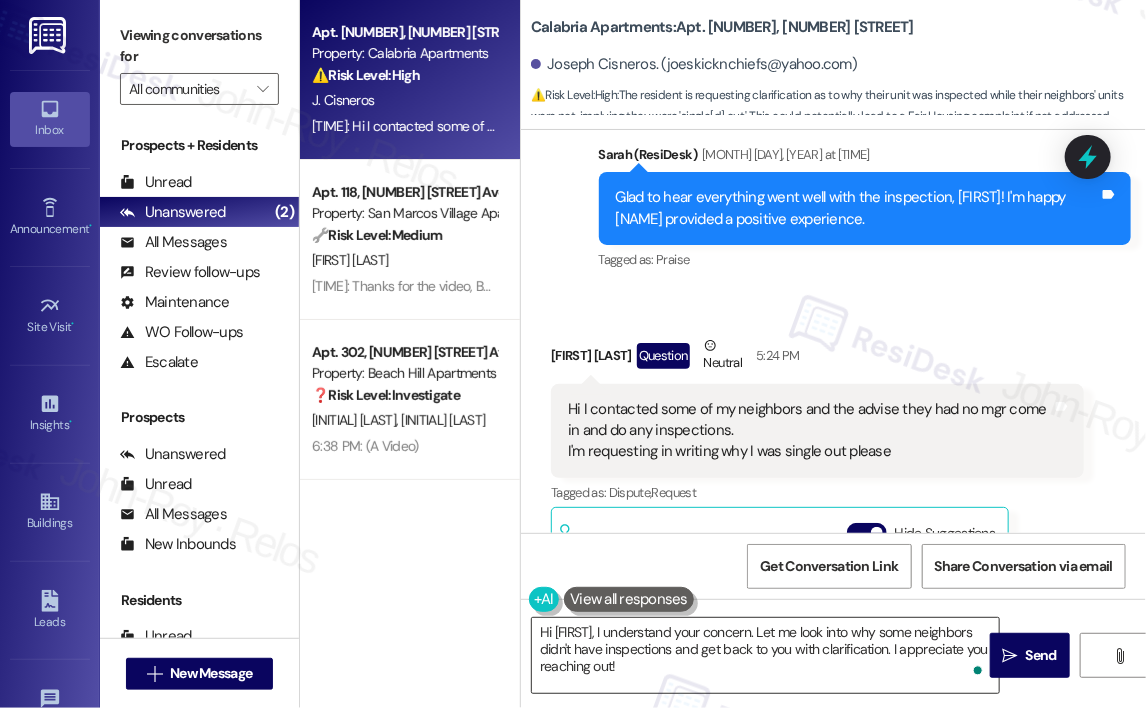 click on "Hi [FIRST], I understand your concern. Let me look into why some neighbors didn't have inspections and get back to you with clarification. I appreciate you reaching out!" at bounding box center (765, 655) 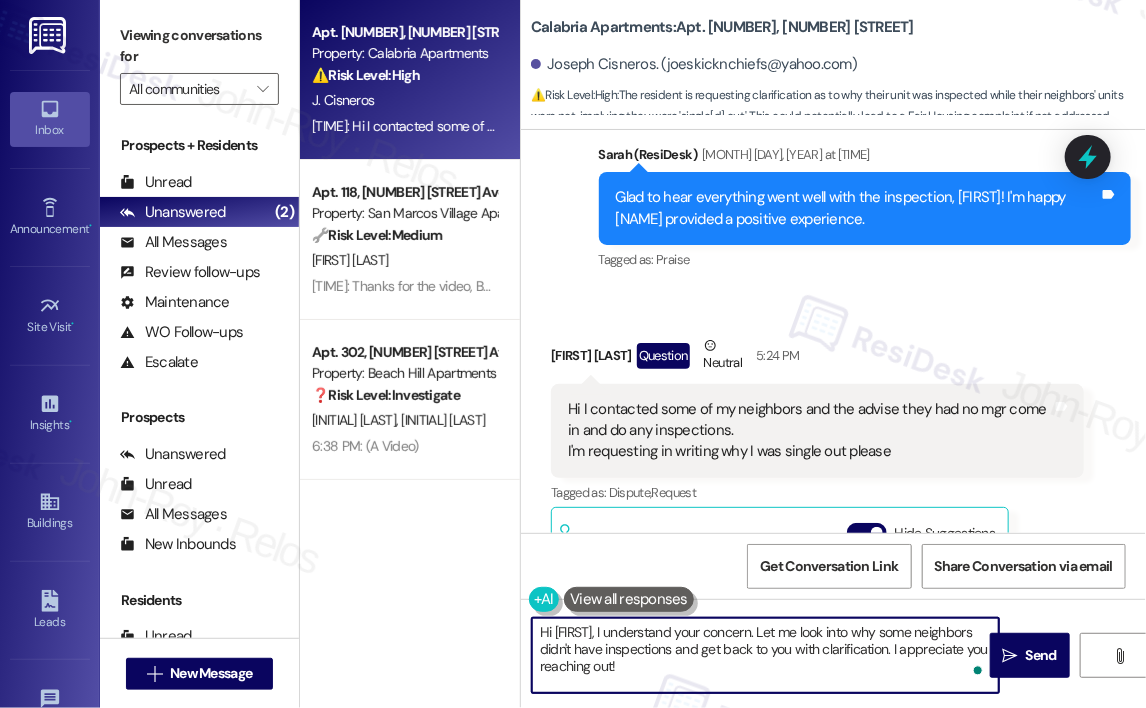 click on "Hi [FIRST], I understand your concern. Let me look into why some neighbors didn't have inspections and get back to you with clarification. I appreciate you reaching out!" at bounding box center [765, 655] 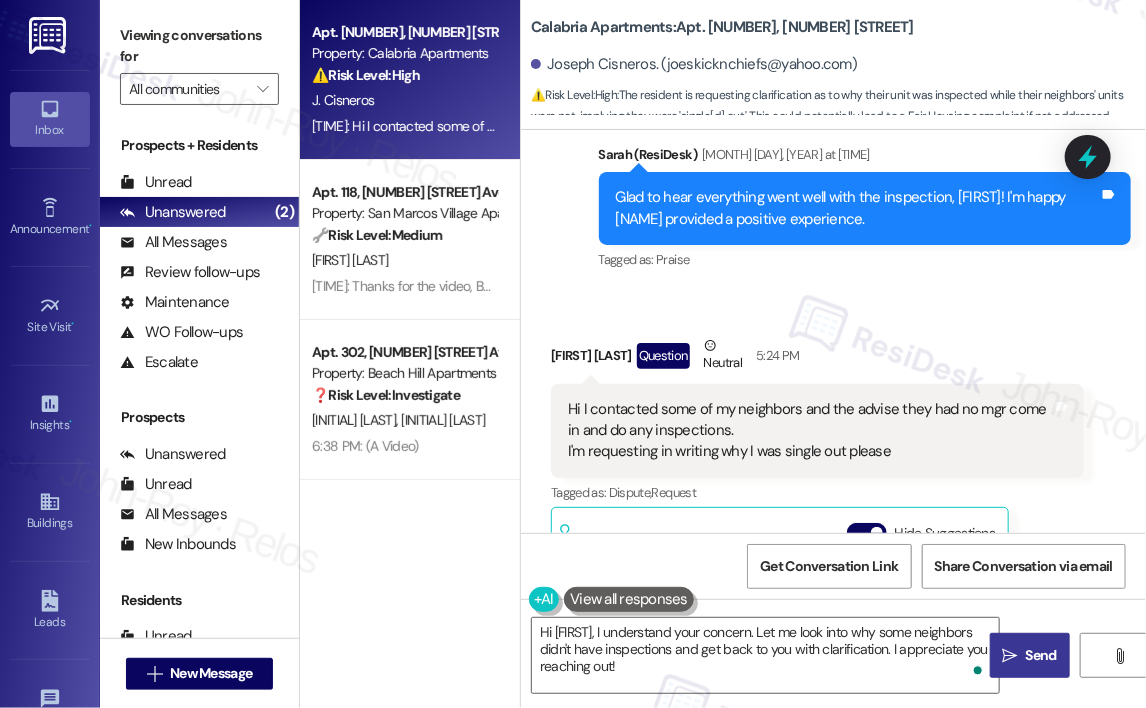 click on "" at bounding box center [1010, 656] 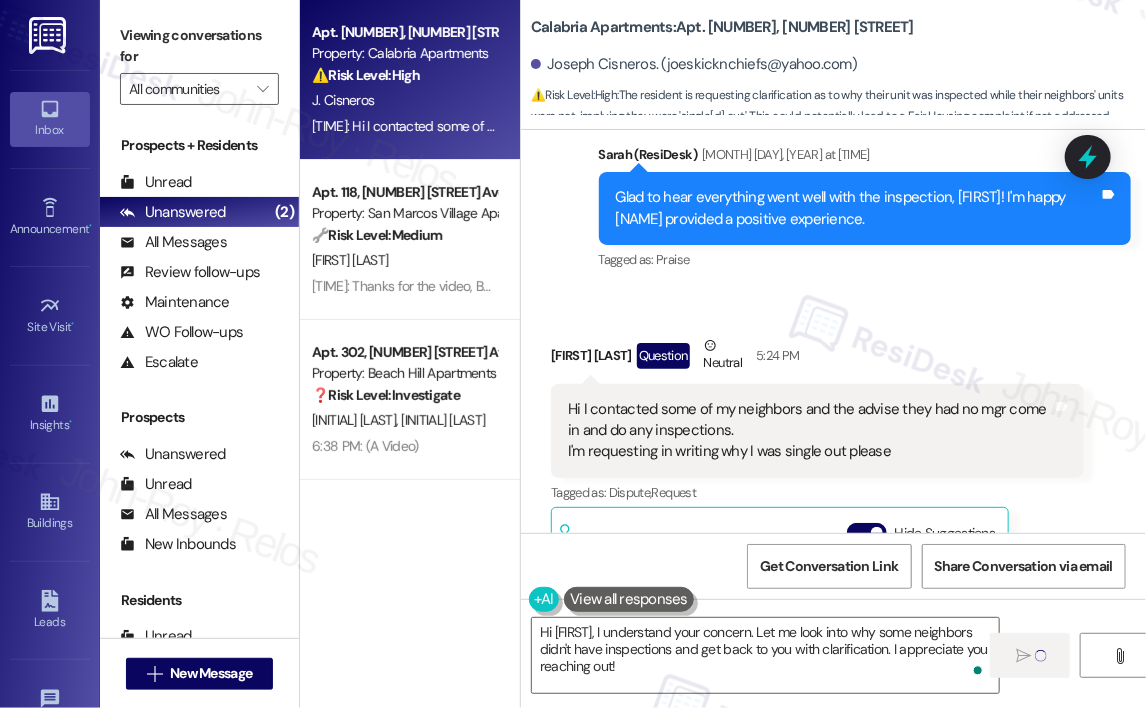 type 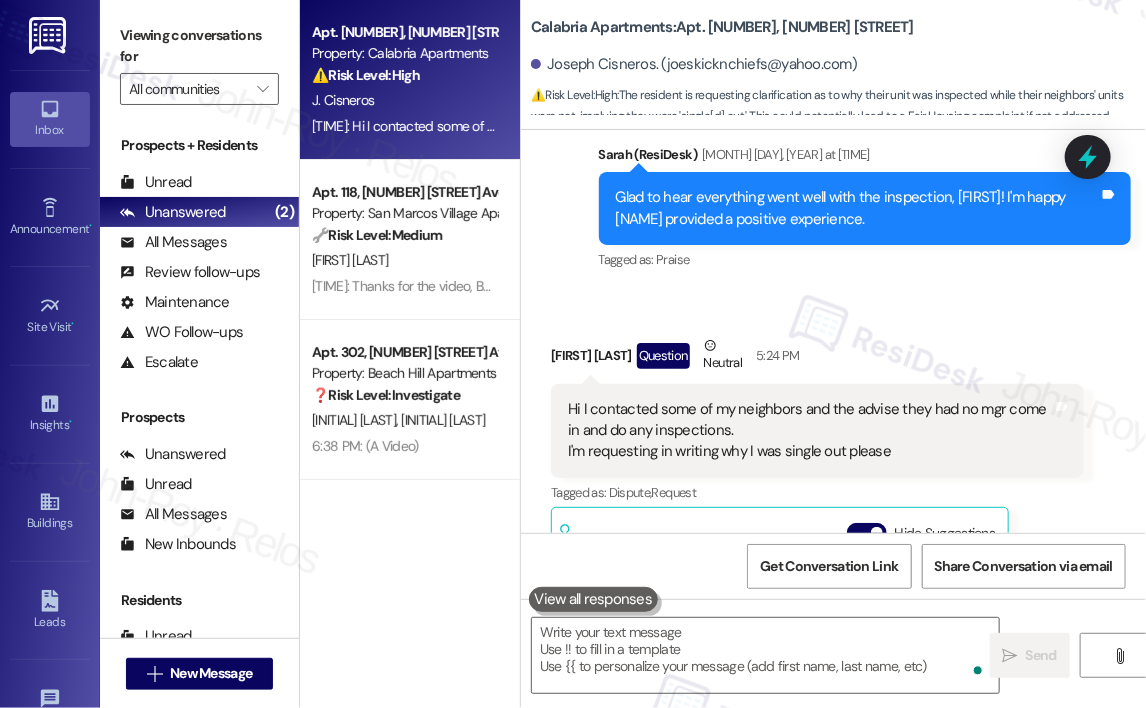 scroll, scrollTop: 23400, scrollLeft: 0, axis: vertical 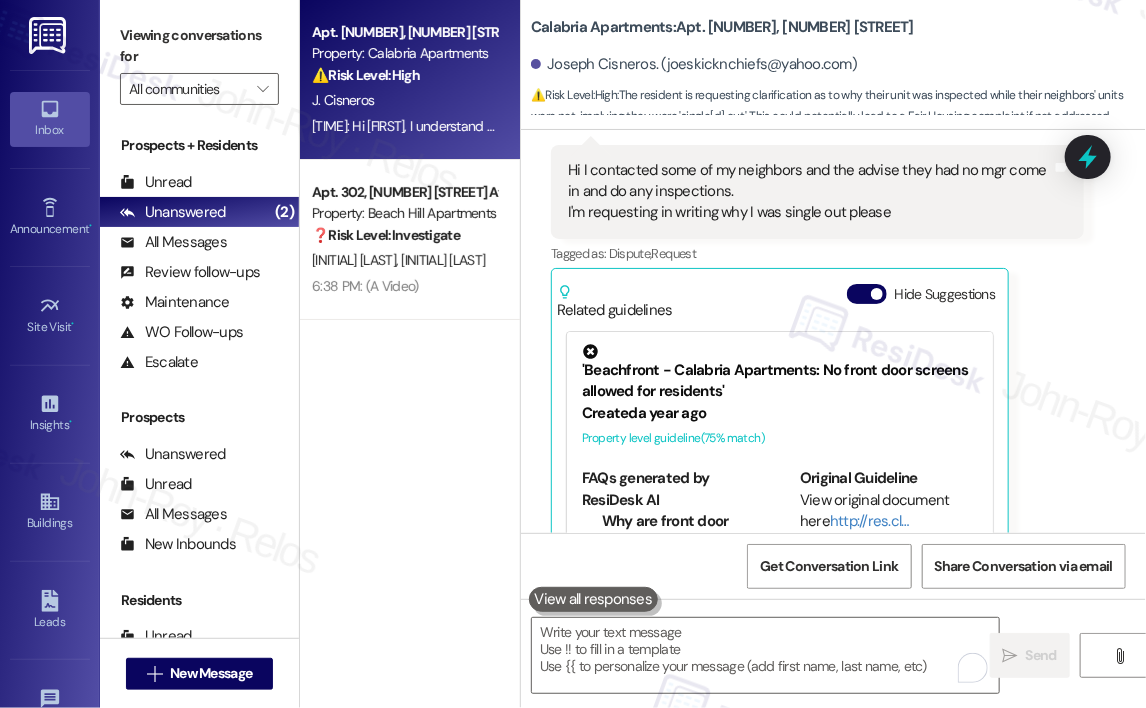 click on "Received via SMS [FIRST] [LAST] Question Neutral 5:24 PM Hi I contacted some of my neighbors and the advise they had no mgr come in and do any inspections.
I'm requesting in writing why I was single out please Tags and notes Tagged as: Dispute , Click to highlight conversations about Dispute Request Click to highlight conversations about Request Related guidelines Hide Suggestions 'Beachfront - Calabria Apartments: No front door screens allowed for residents' Created a year ago Property level guideline ( 75 % match) FAQs generated by ResiDesk AI Why are front door screens not allowed in the building? The property management has a policy that does not permit front door screens in the building. Original Guideline View original document here http://res.cl… Beachfront - Calabria Apartments: The emergency phone number for the property is ([PHONE]) [PHONE]. Created a year ago Property level guideline ( 68 % match) FAQs generated by ResiDesk AI Original Guideline View original document here Created" at bounding box center (817, 353) 